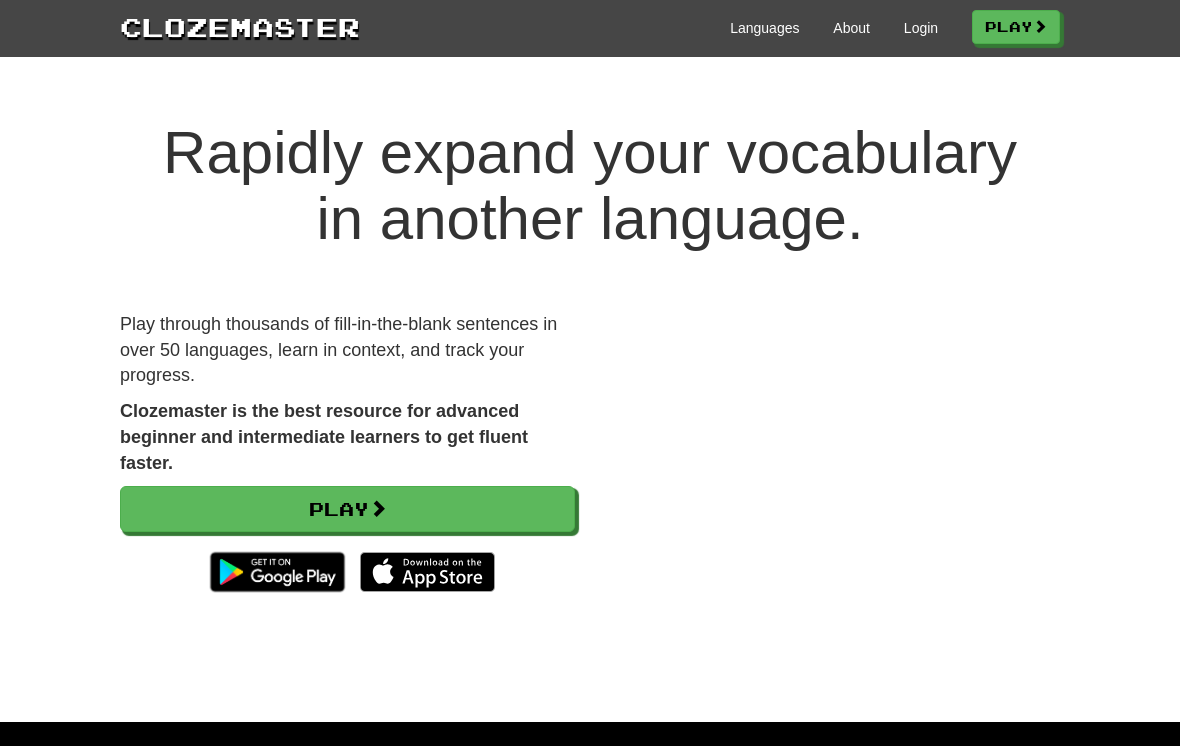 scroll, scrollTop: 0, scrollLeft: 0, axis: both 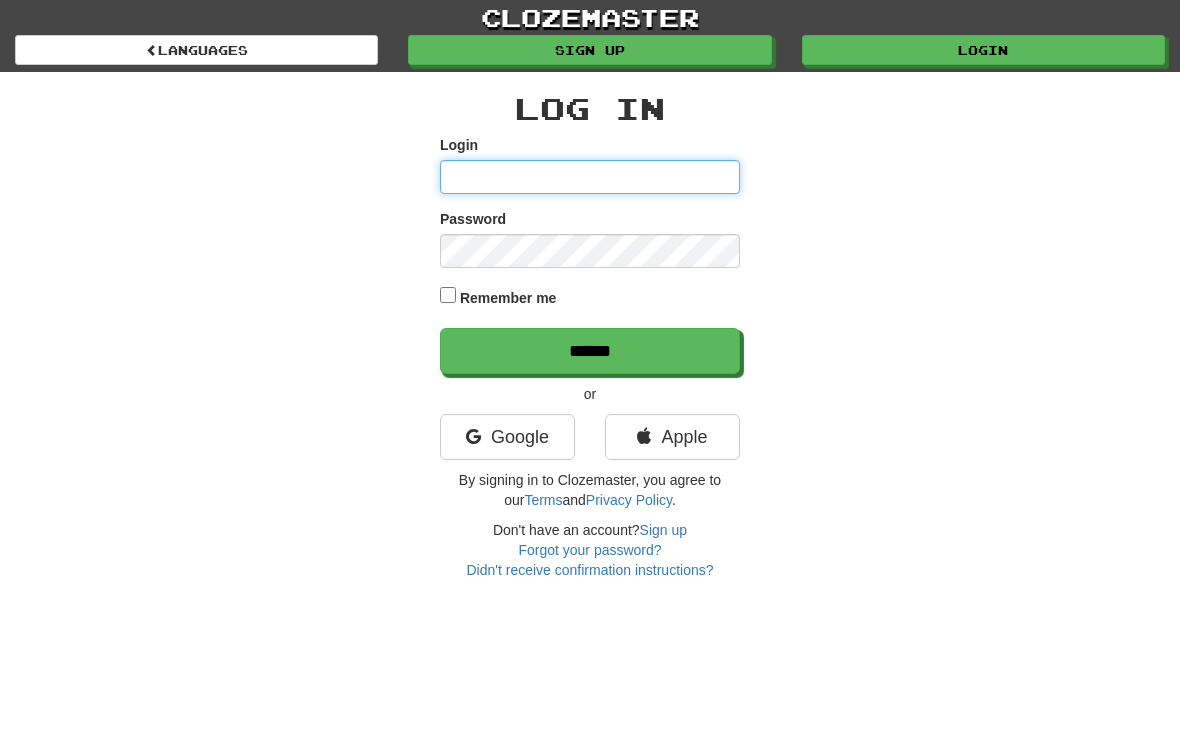 type on "**********" 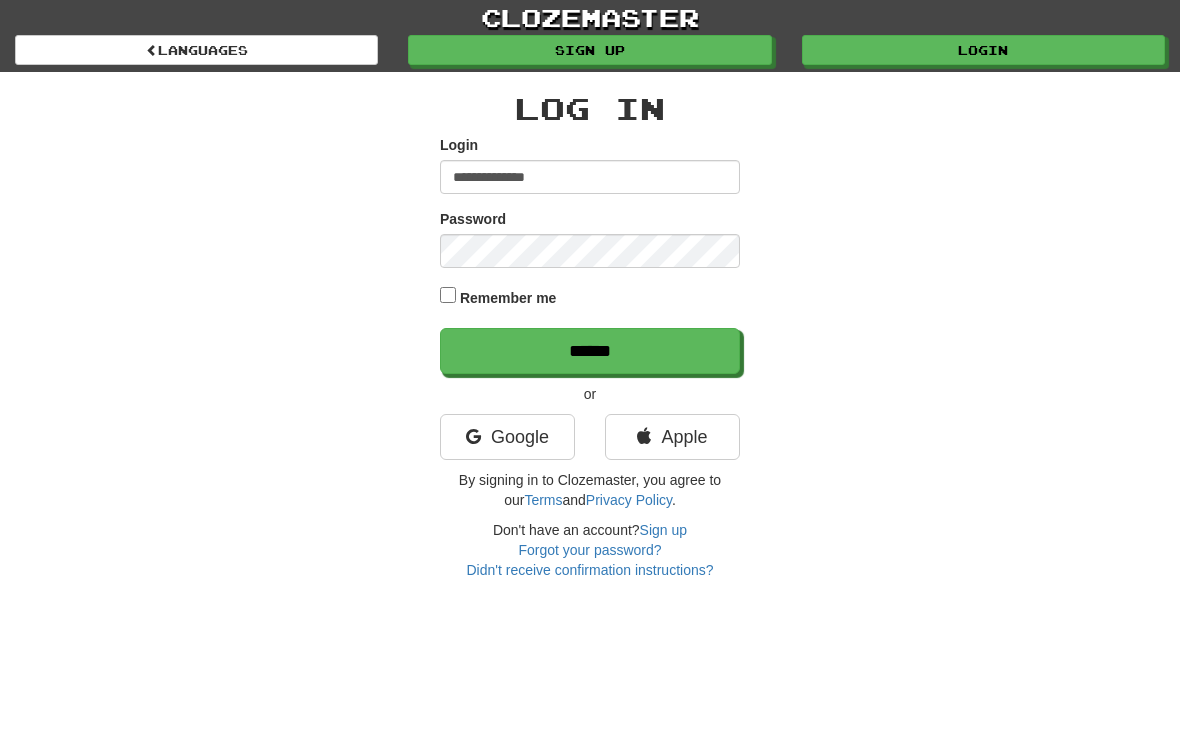 click on "******" at bounding box center (590, 351) 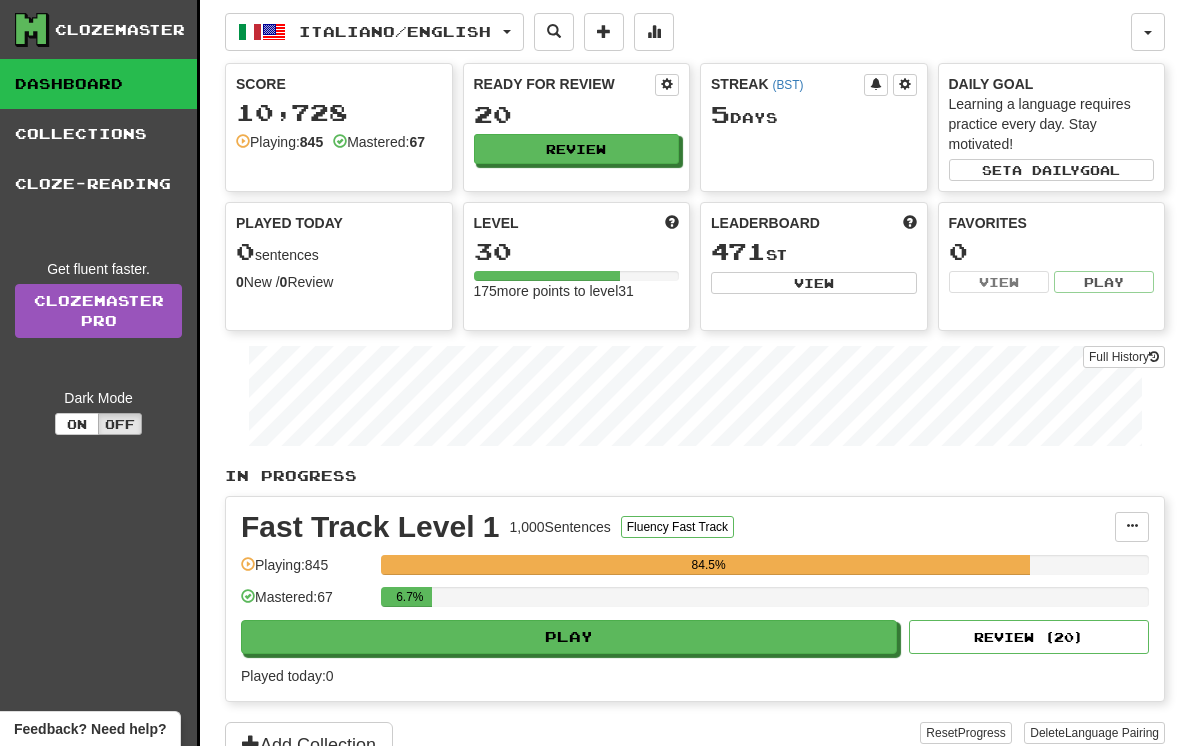 scroll, scrollTop: 0, scrollLeft: 0, axis: both 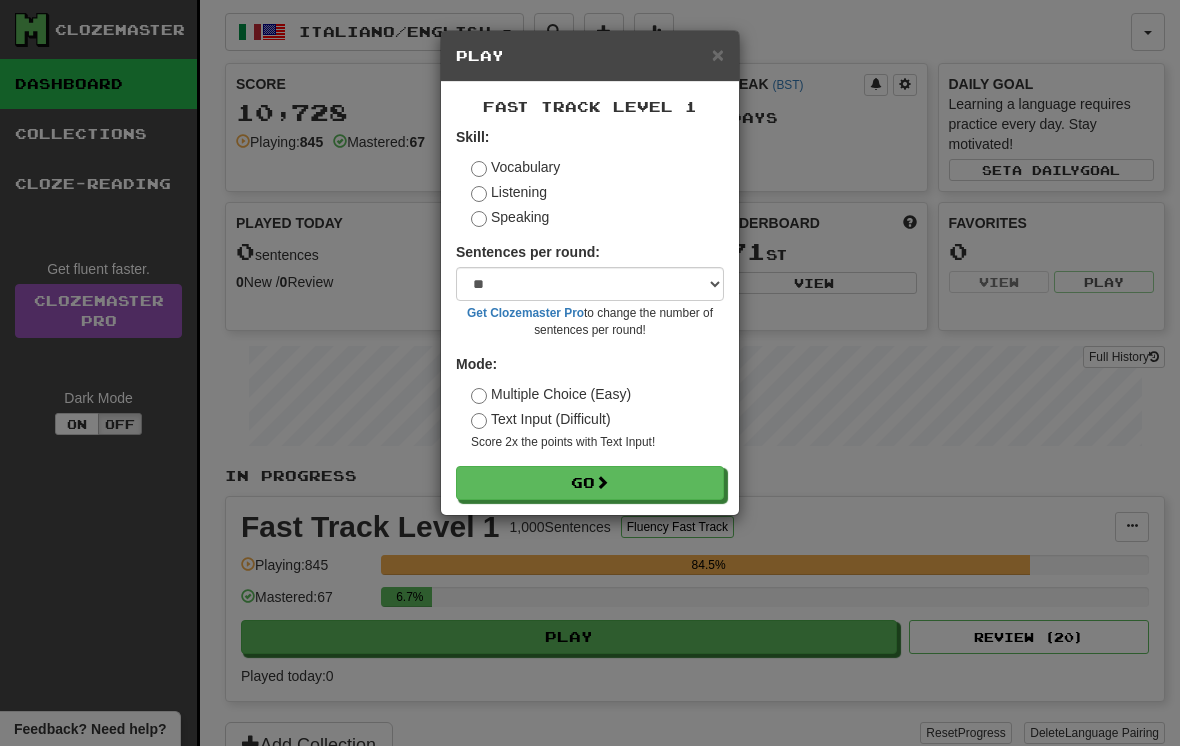 click on "Go" at bounding box center [590, 483] 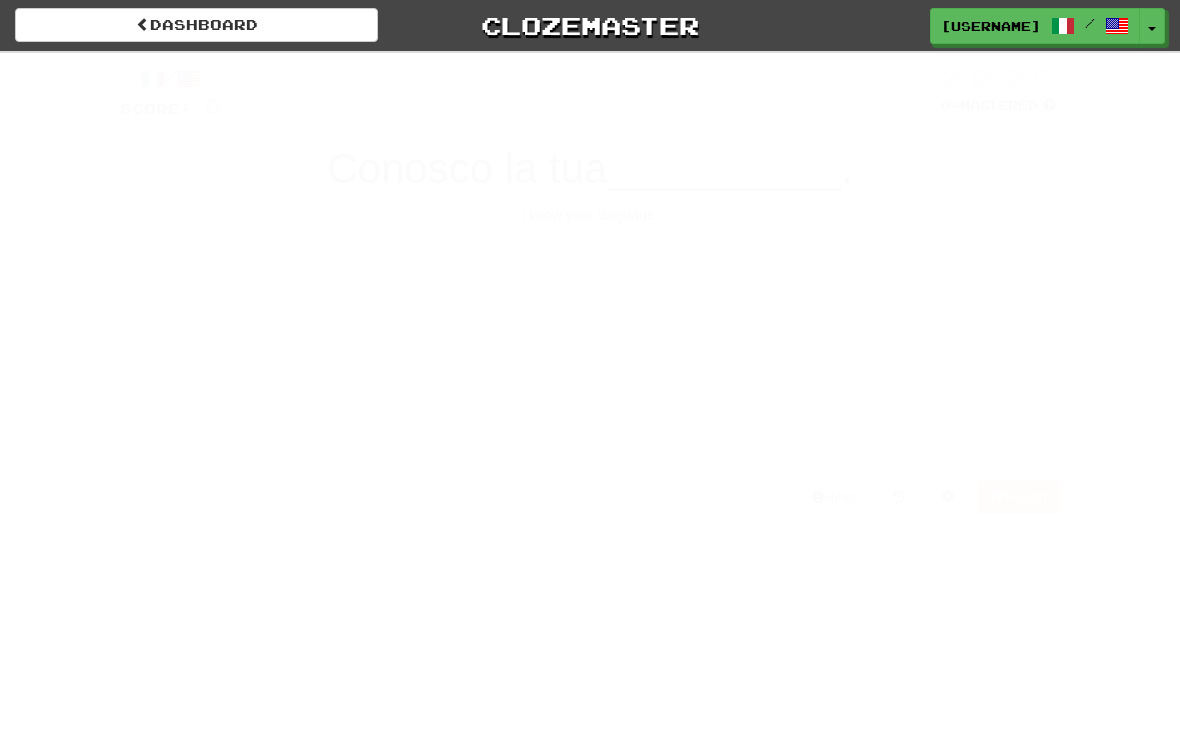 scroll, scrollTop: 0, scrollLeft: 0, axis: both 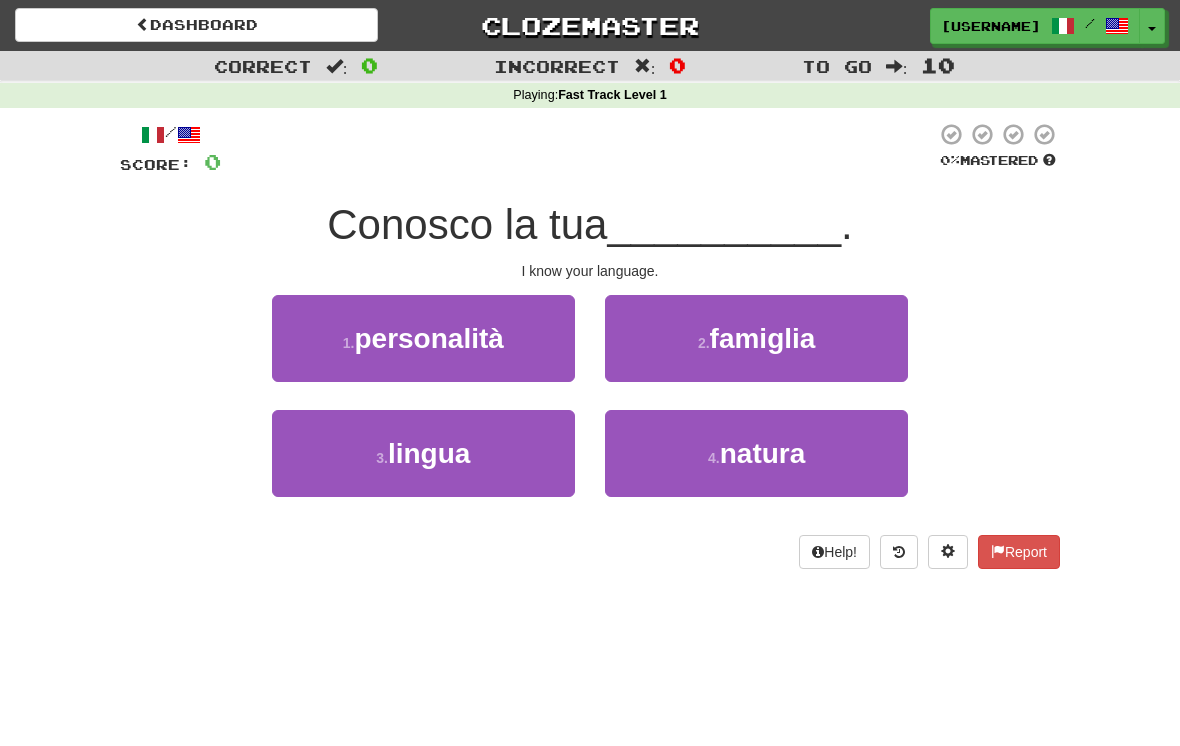 click on "lingua" at bounding box center [429, 453] 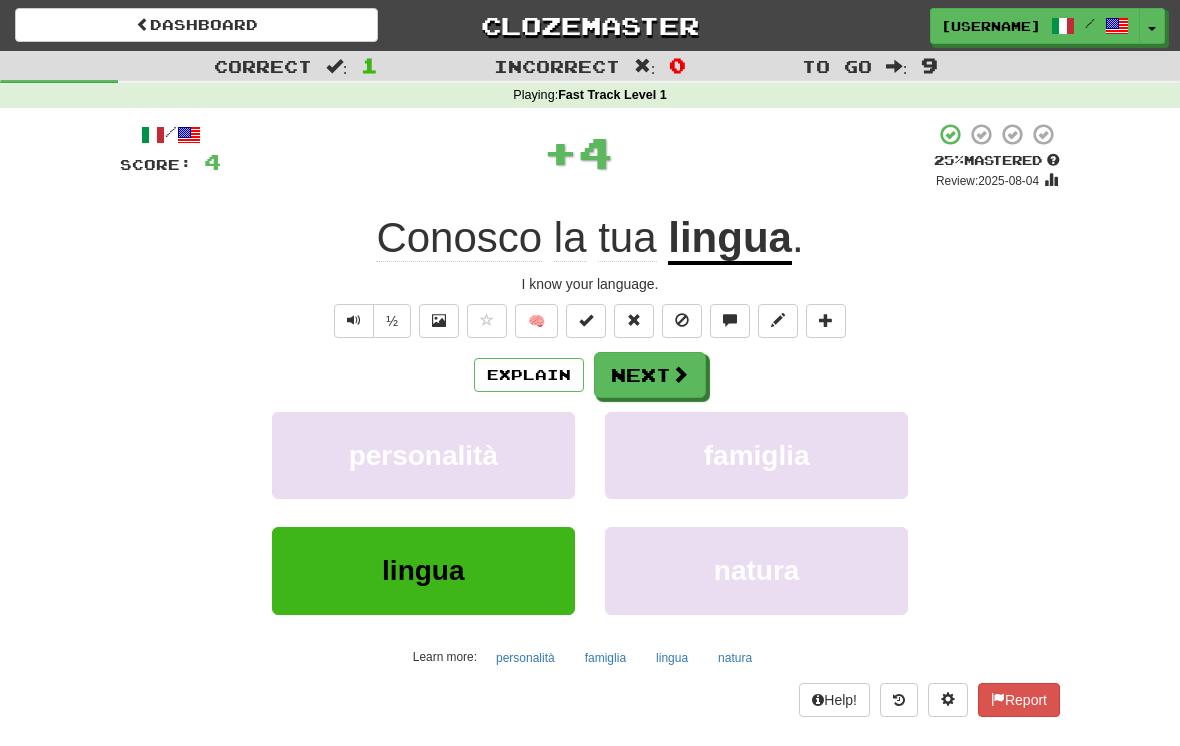 click on "Next" at bounding box center (650, 375) 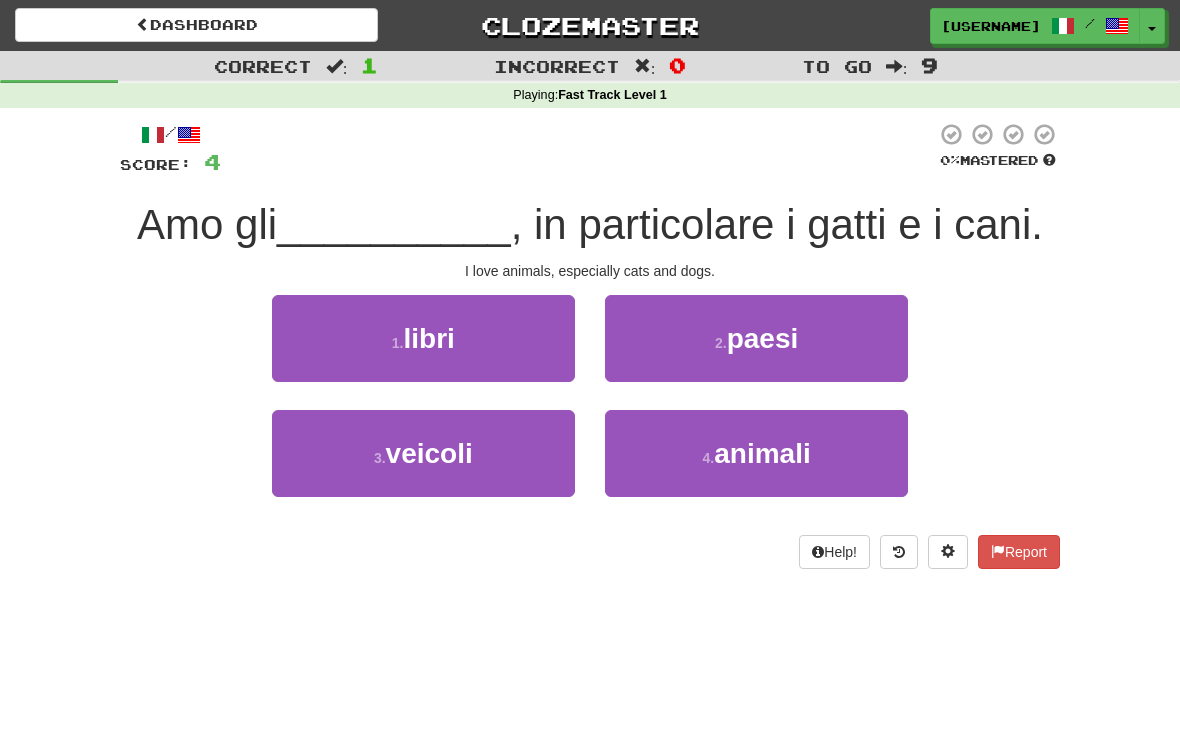 click on "animali" at bounding box center [762, 453] 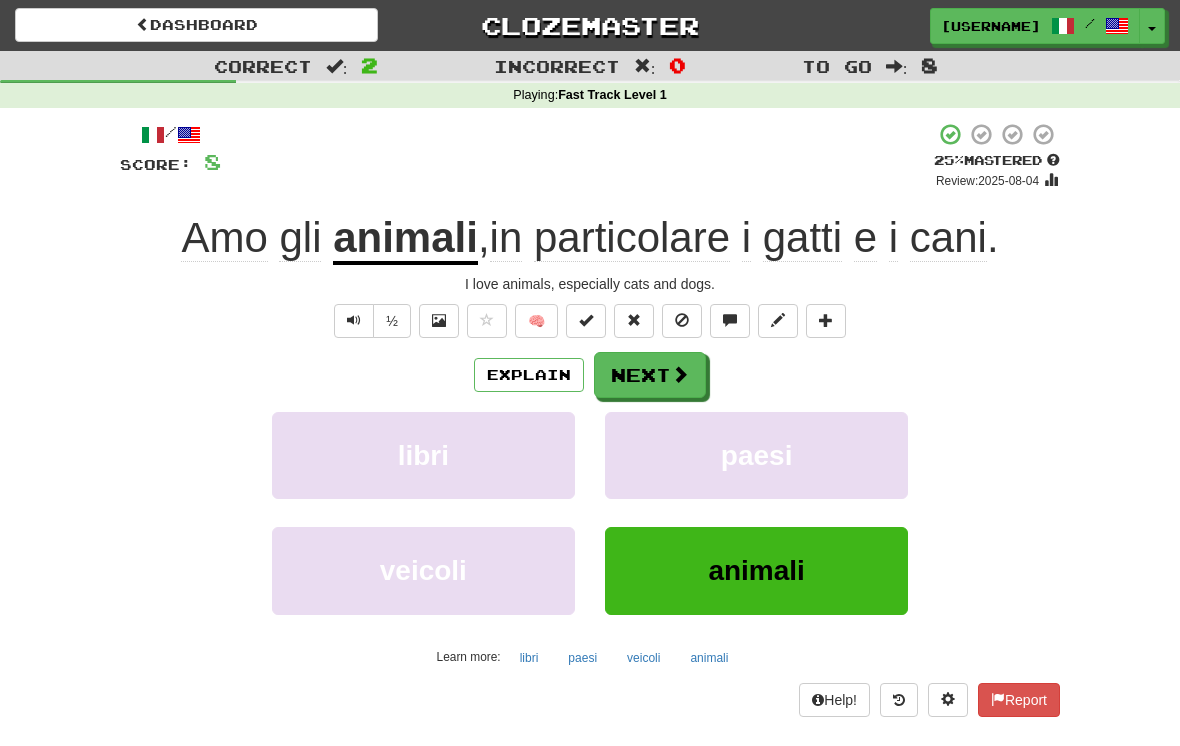 click on "Next" at bounding box center (650, 375) 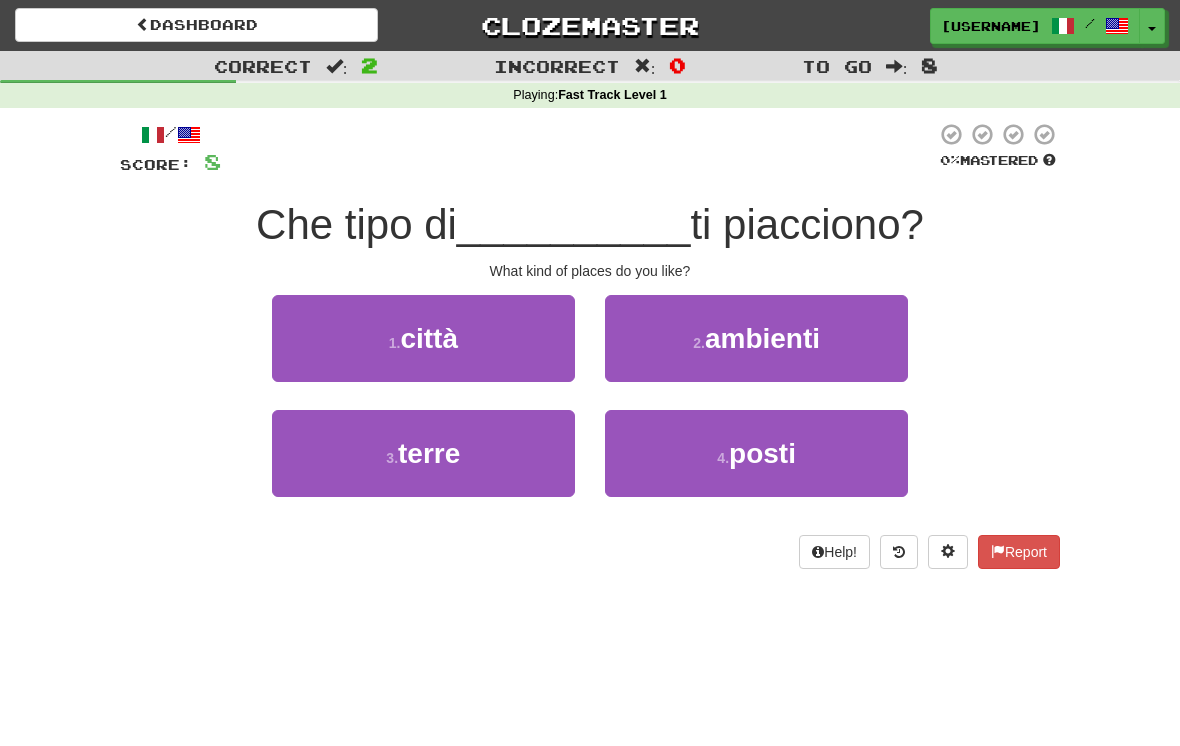 click on "1 . [CITY] 2 . ambienti" at bounding box center (590, 352) 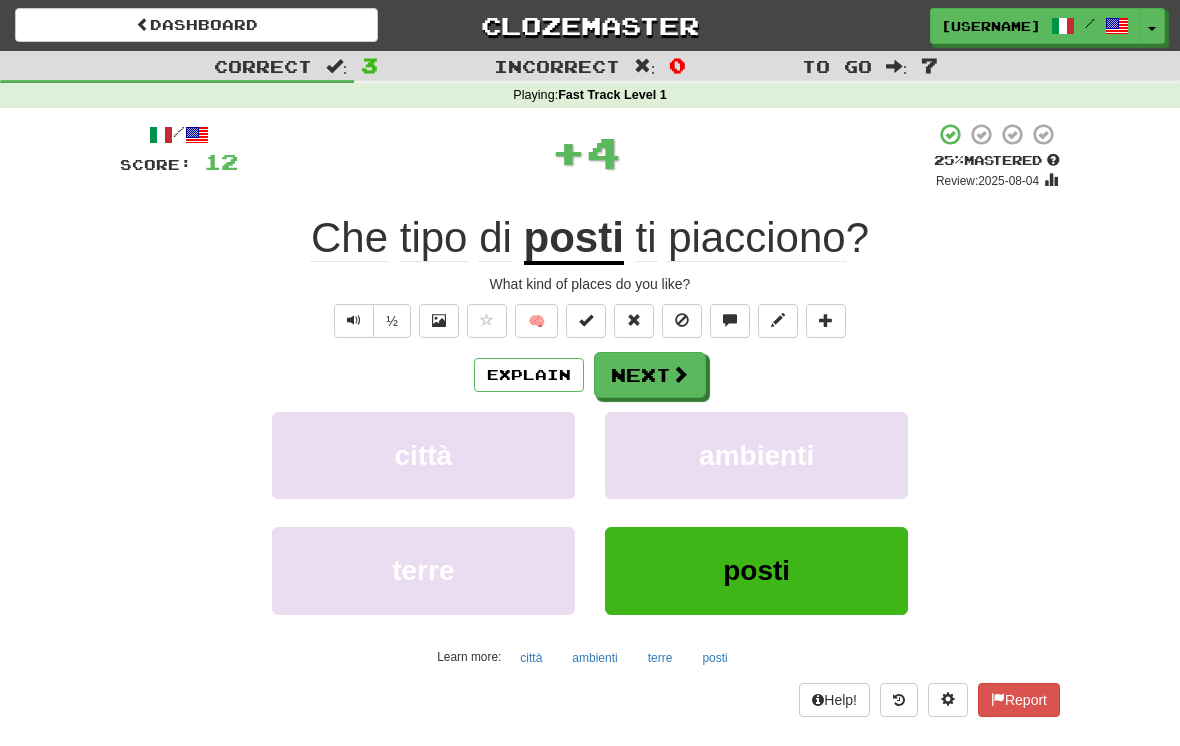 click on "Next" at bounding box center [650, 375] 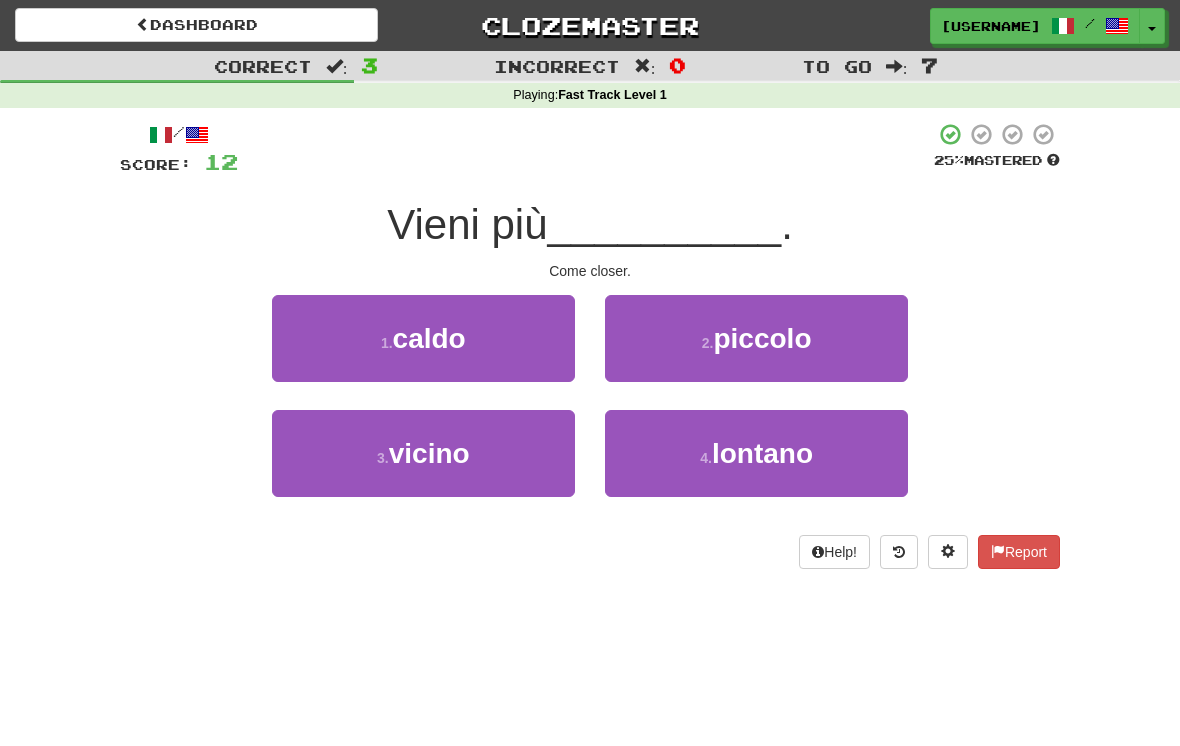 click on "3 ." at bounding box center [383, 458] 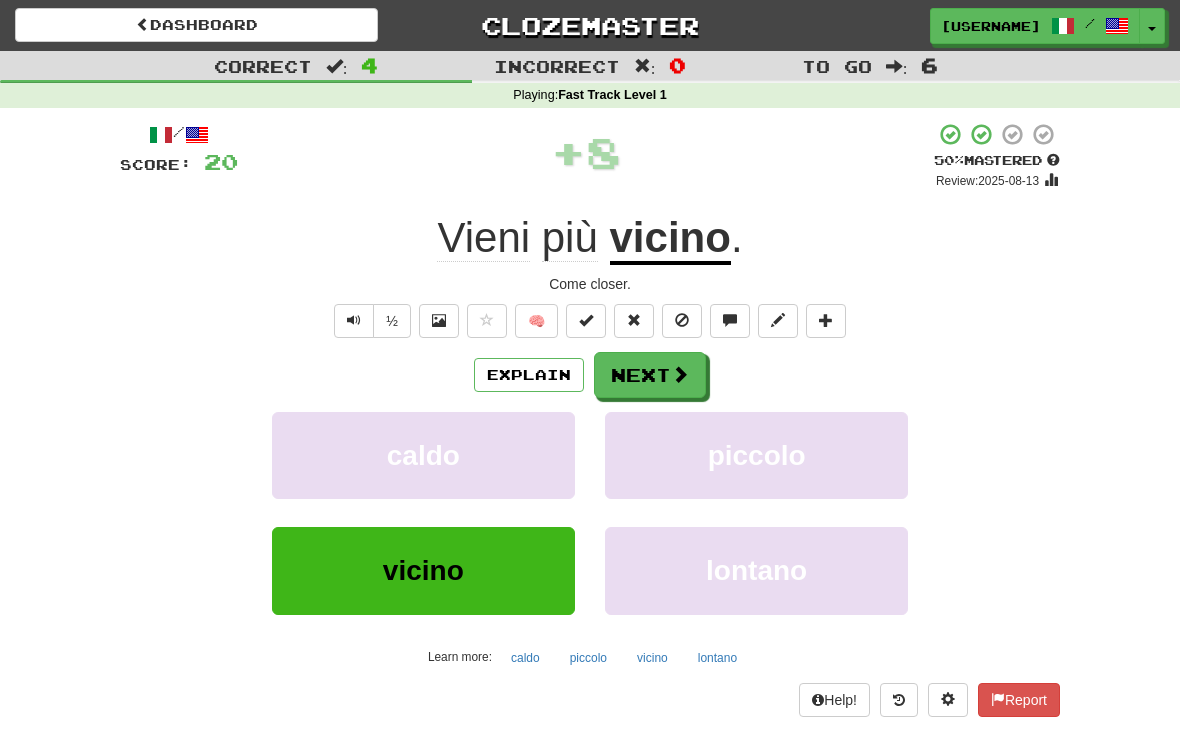 click on "Next" at bounding box center [650, 375] 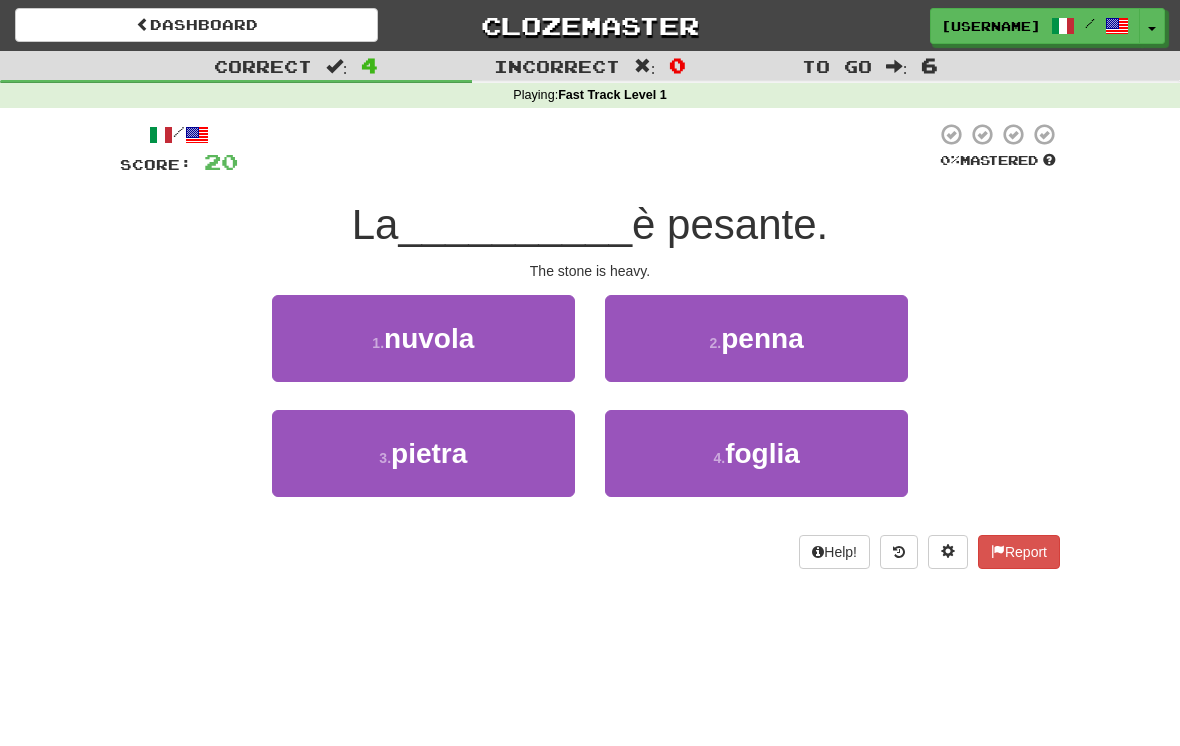 click on "4 . foglia" at bounding box center [756, 453] 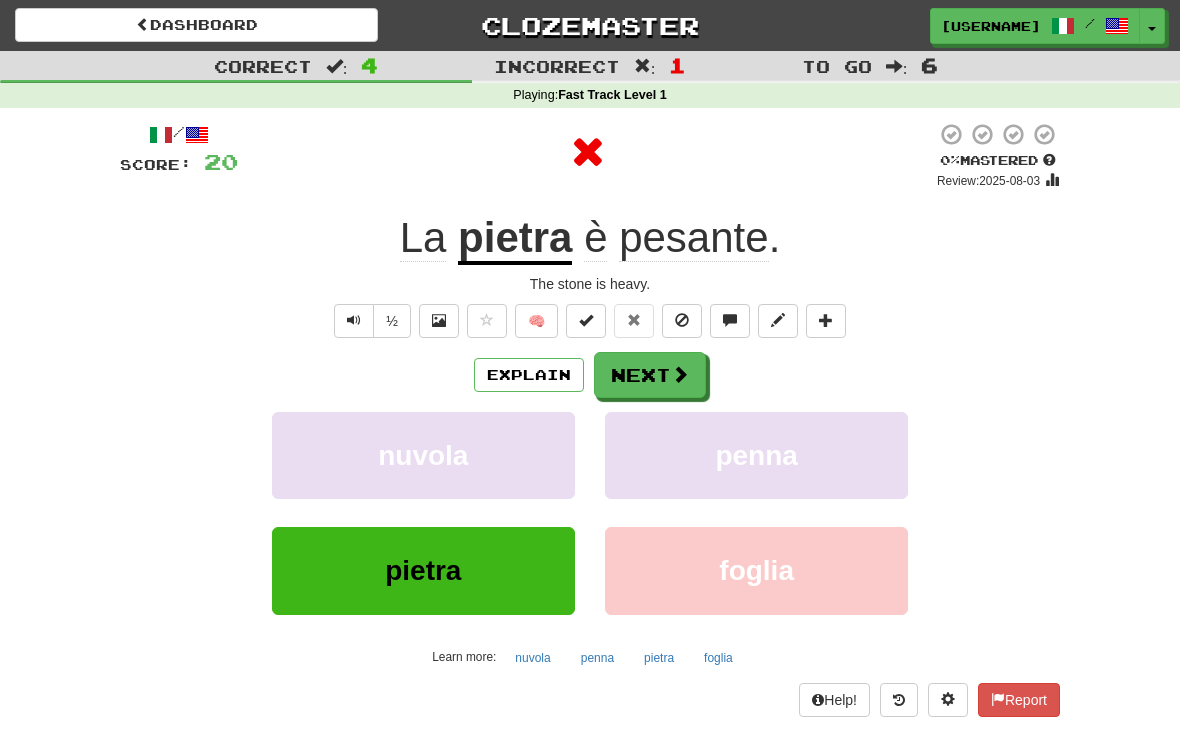 click on "Next" at bounding box center [650, 375] 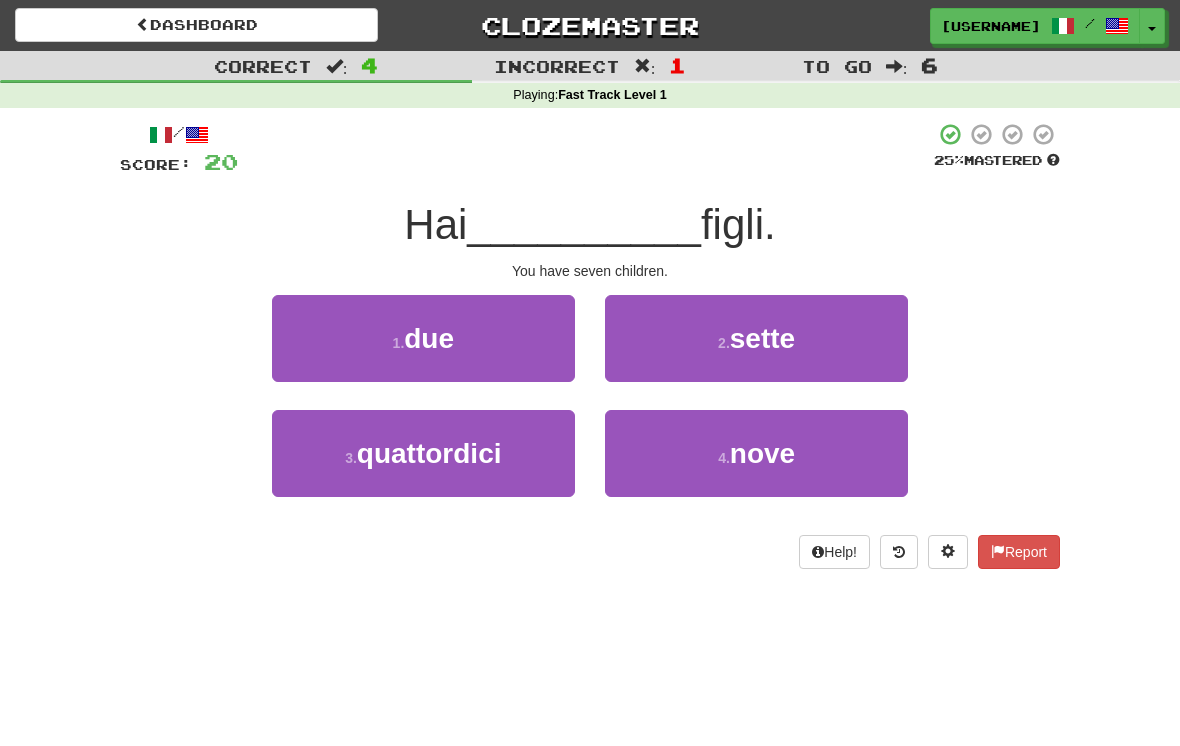 click on "2 . sette" at bounding box center [756, 338] 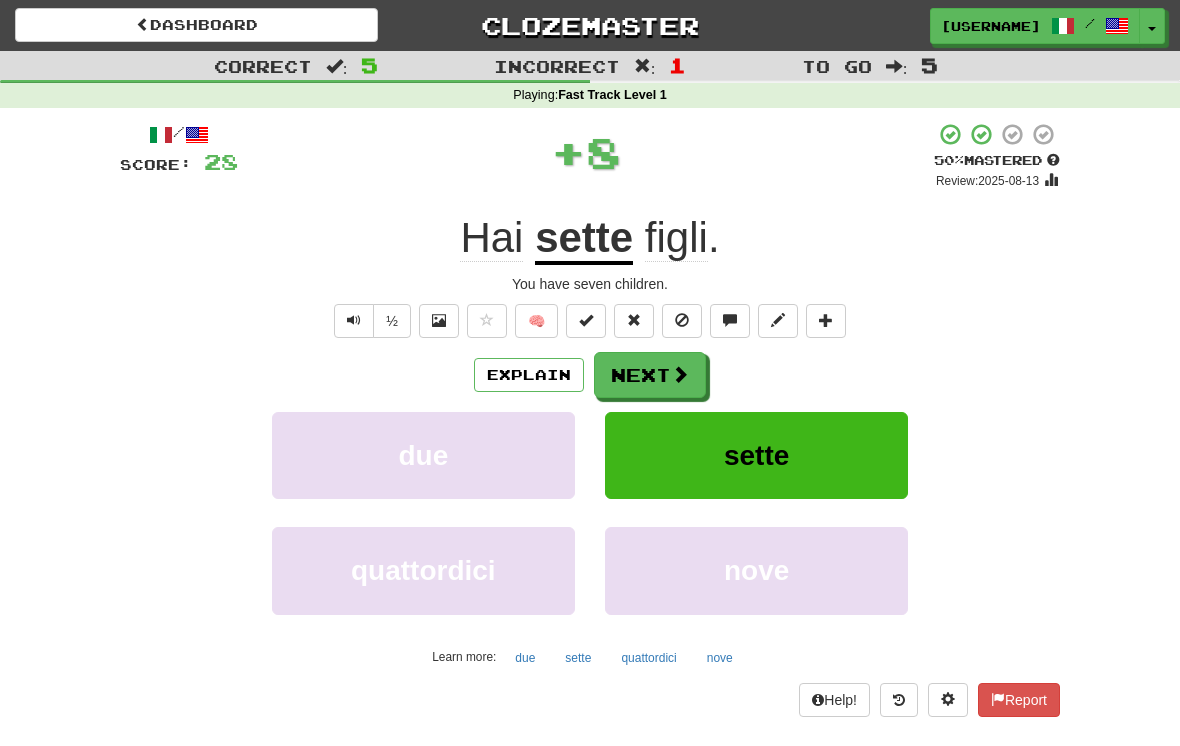 click on "Next" at bounding box center [650, 375] 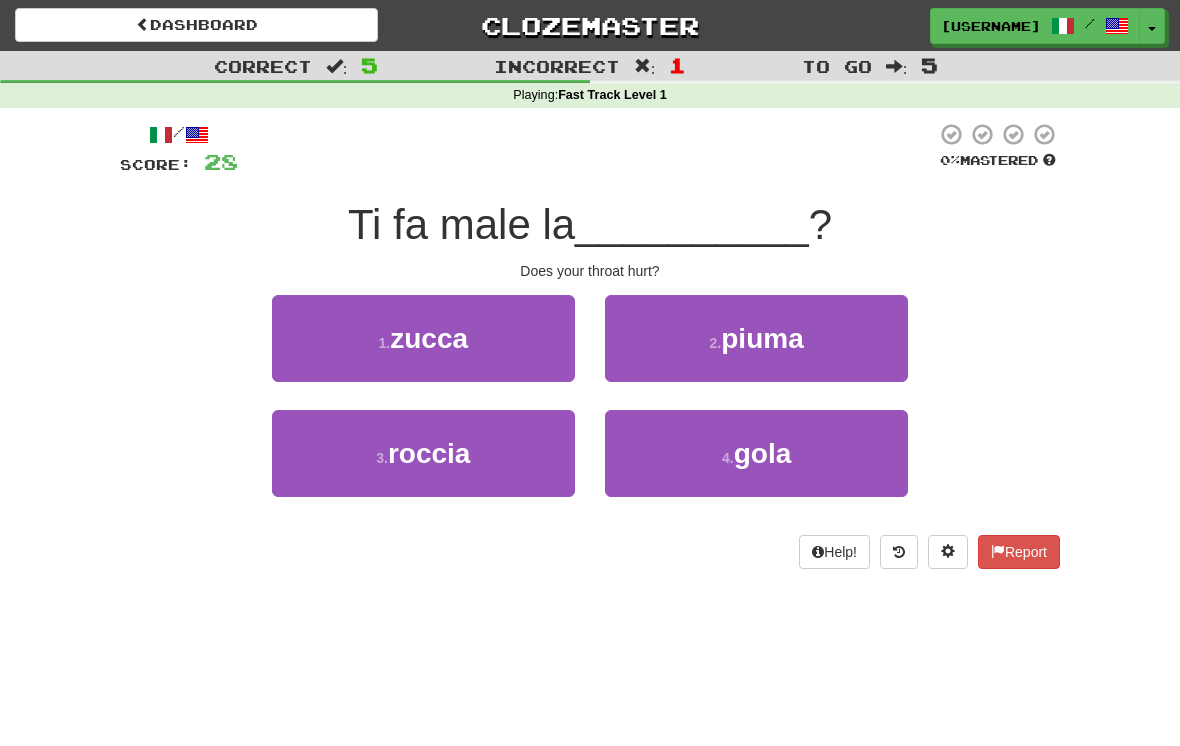 click on "4 . gola" at bounding box center (756, 453) 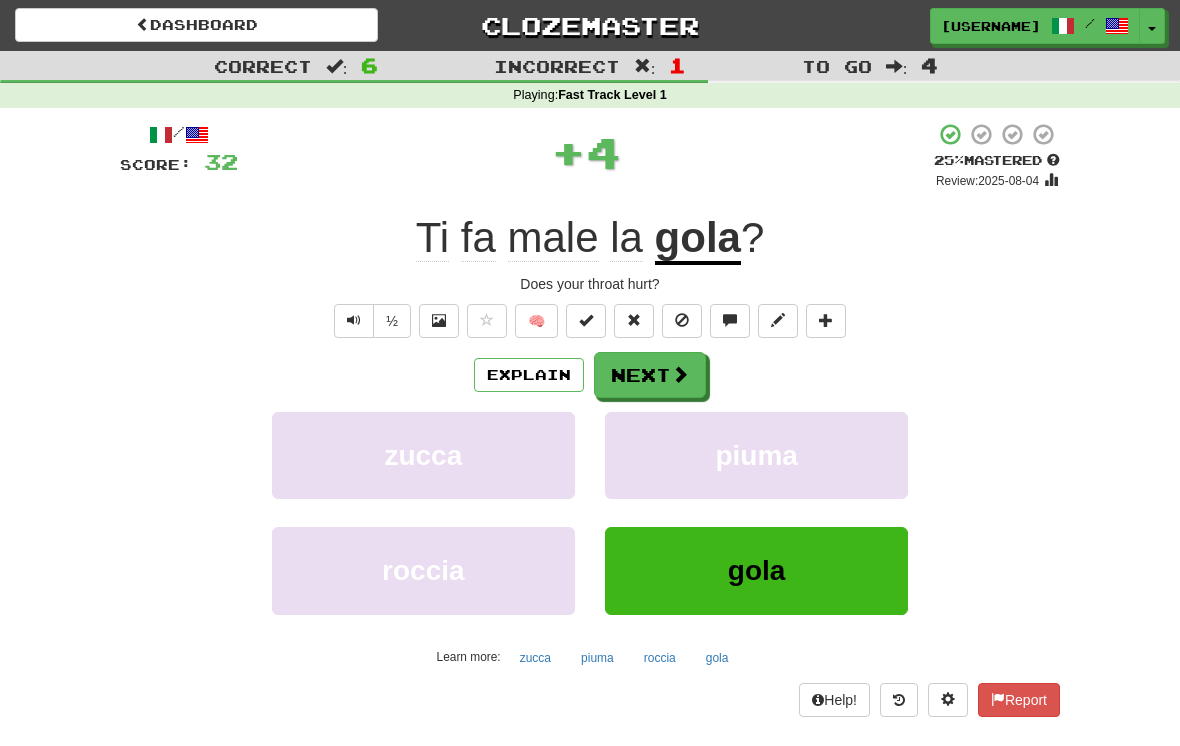 click on "Next" at bounding box center (650, 375) 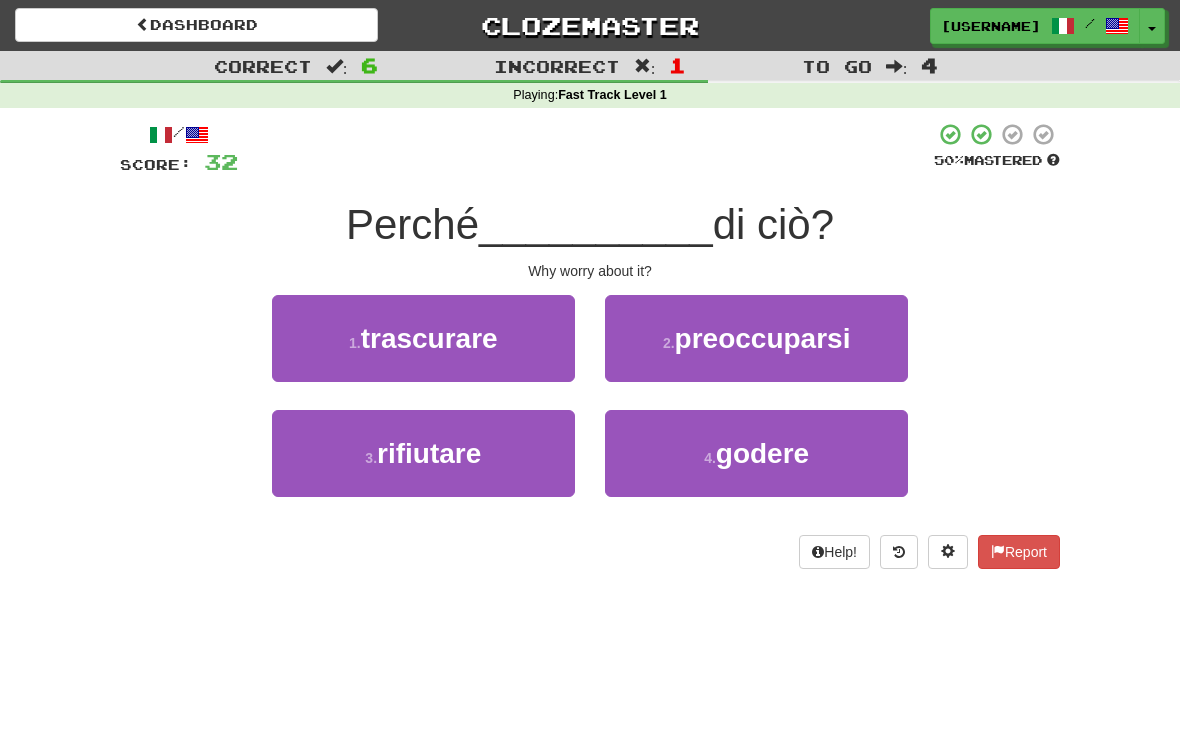 click on "2 ." at bounding box center (669, 343) 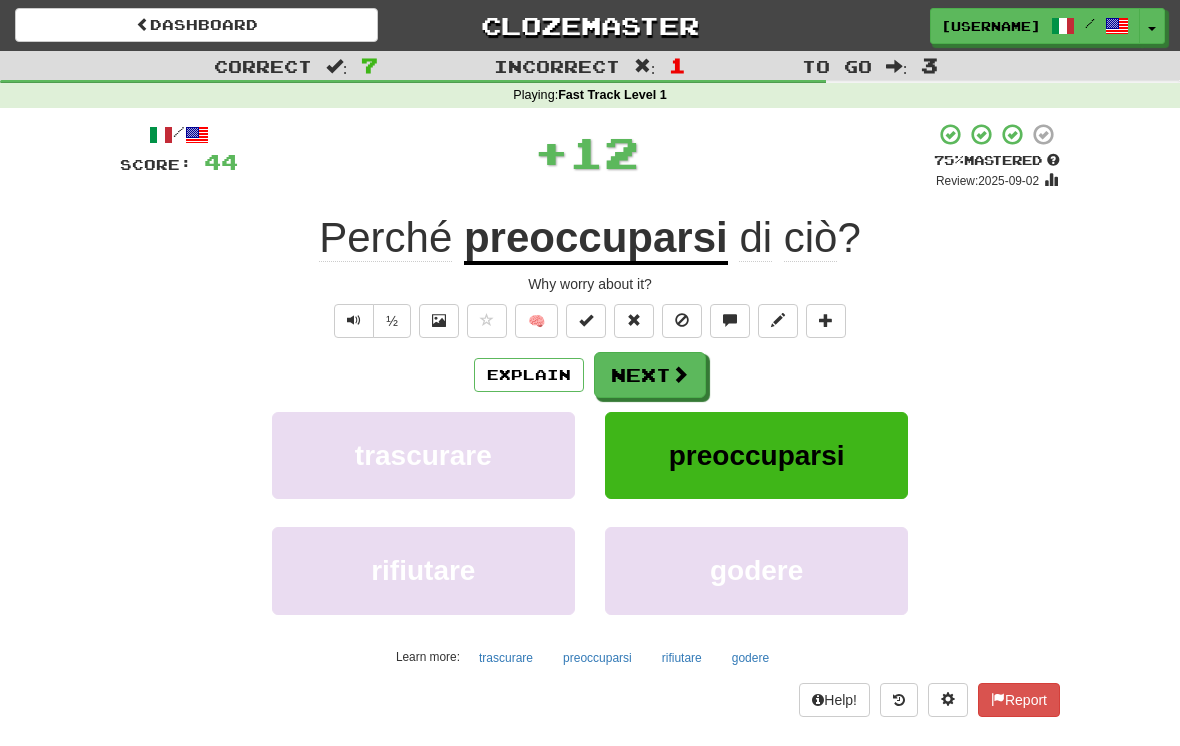 click on "Next" at bounding box center (650, 375) 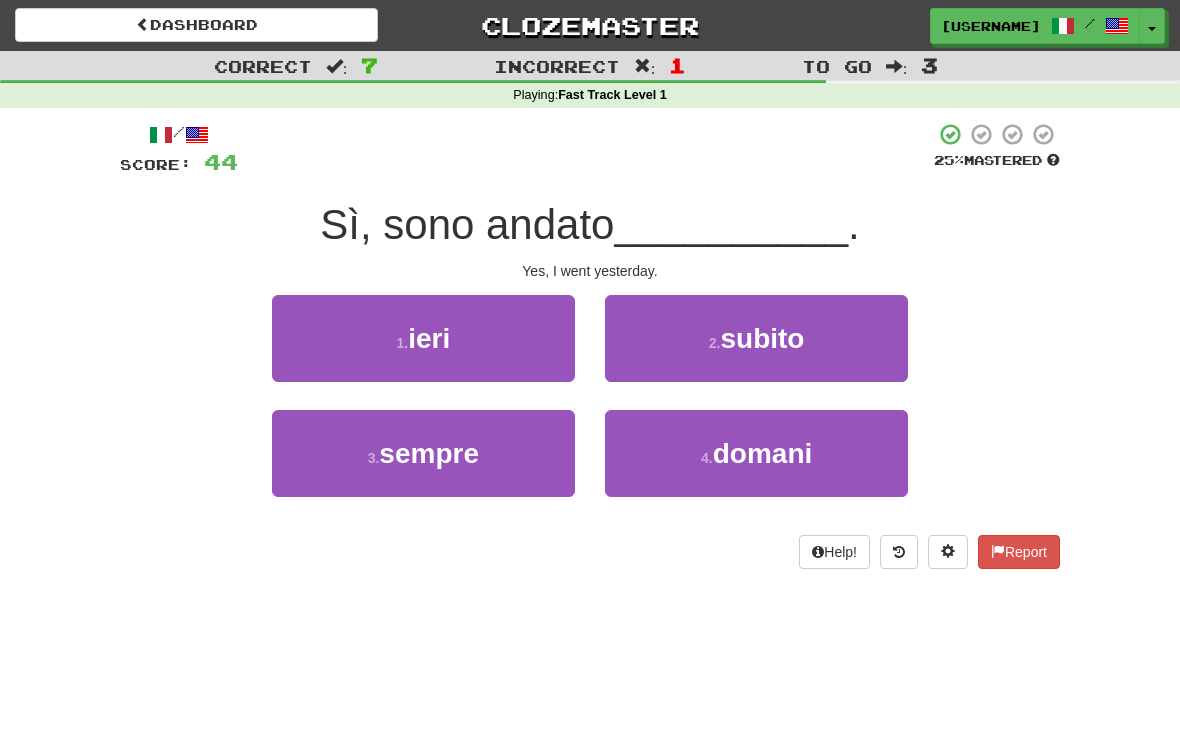 click on "1 .  ieri" at bounding box center [423, 338] 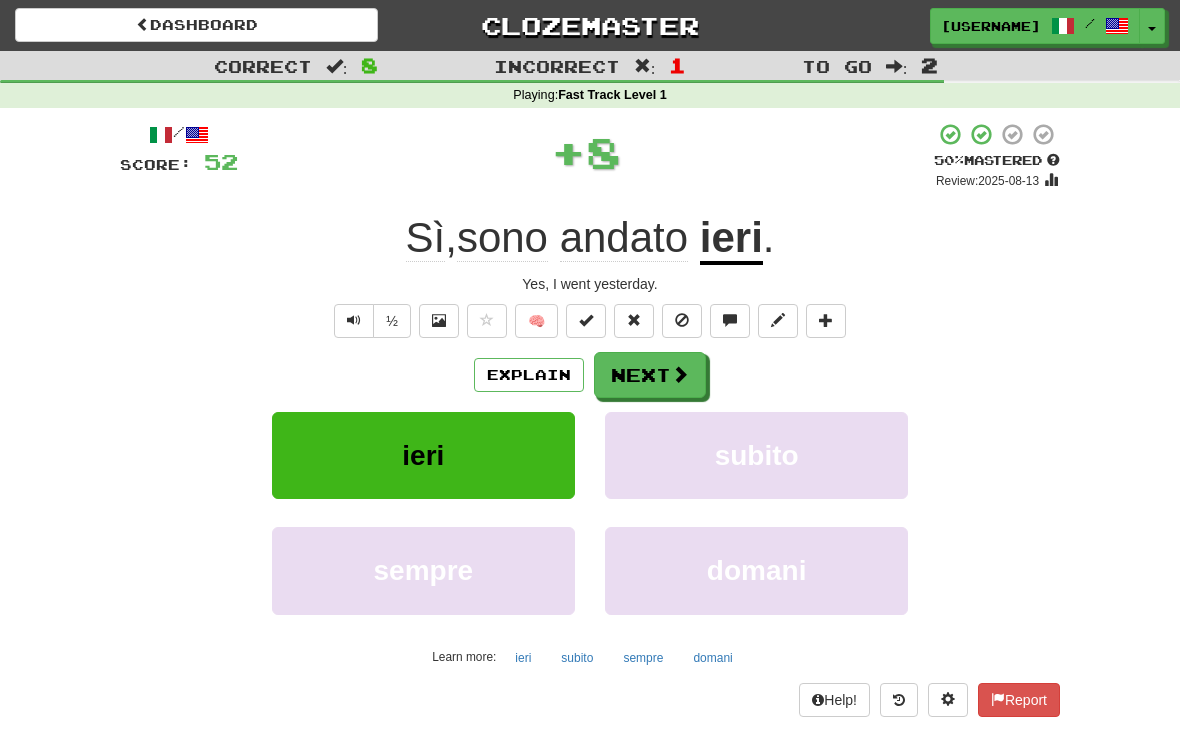 click on "Next" at bounding box center (650, 375) 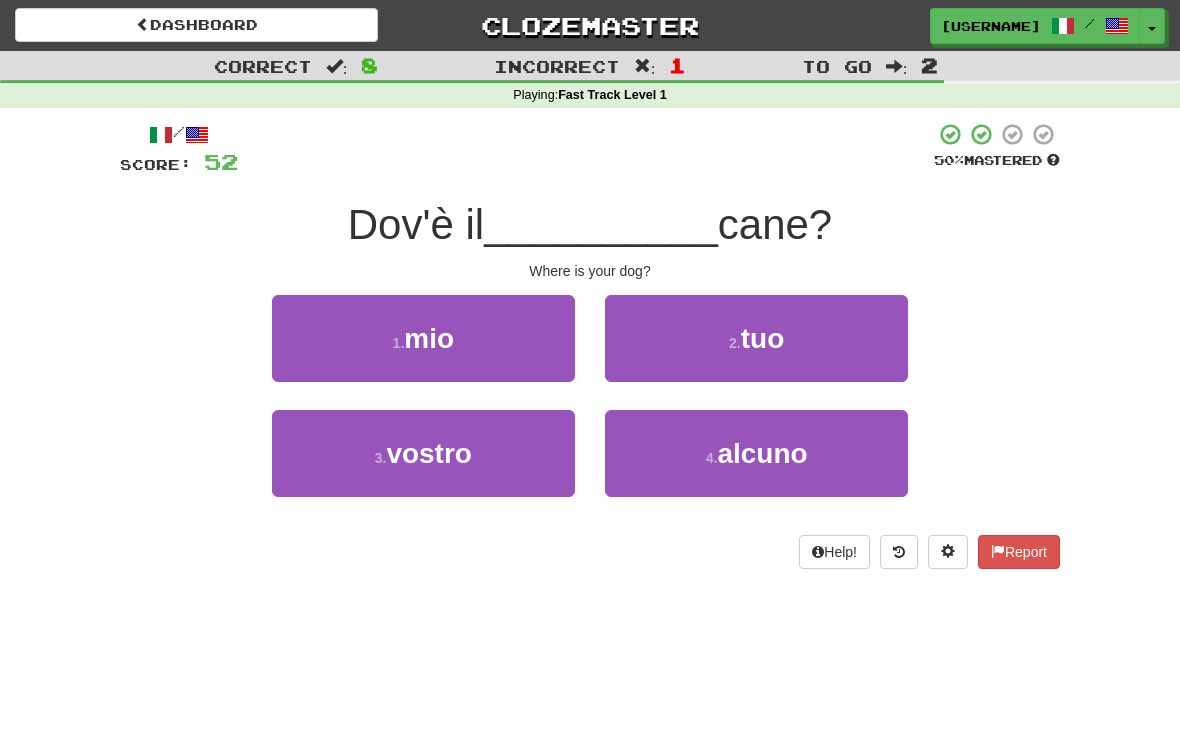 click on "2 .  tuo" at bounding box center [756, 338] 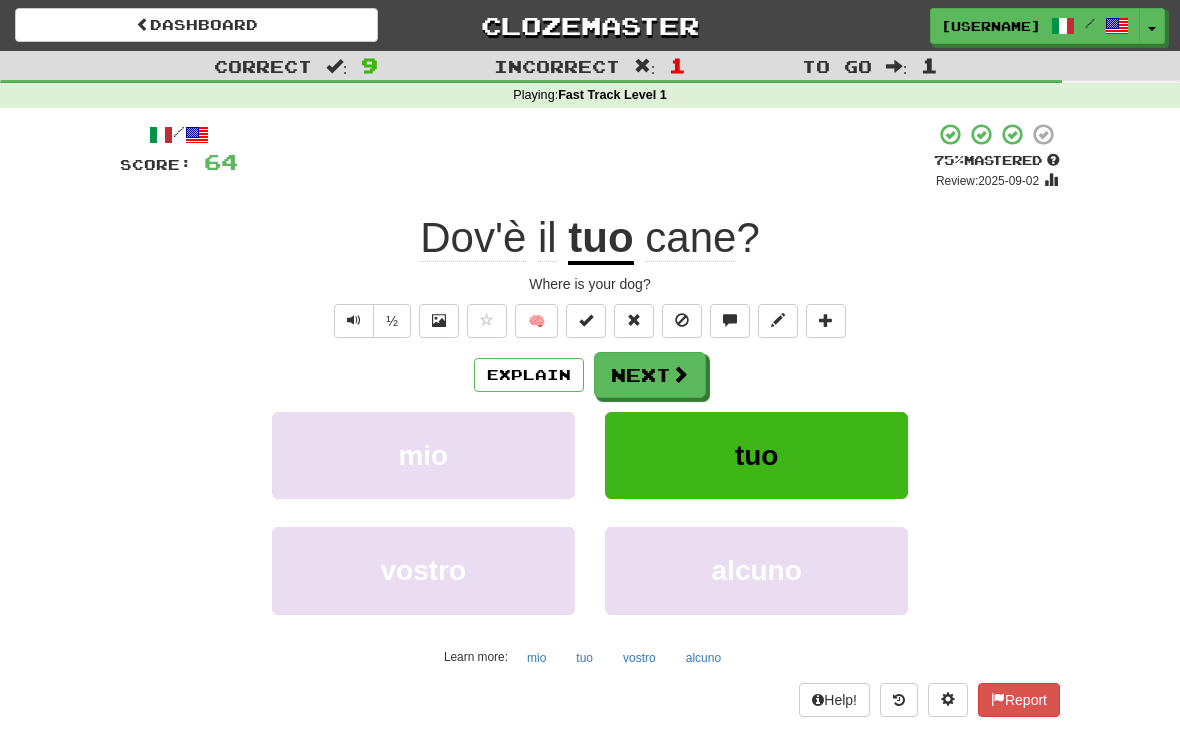 click on "Next" at bounding box center [650, 375] 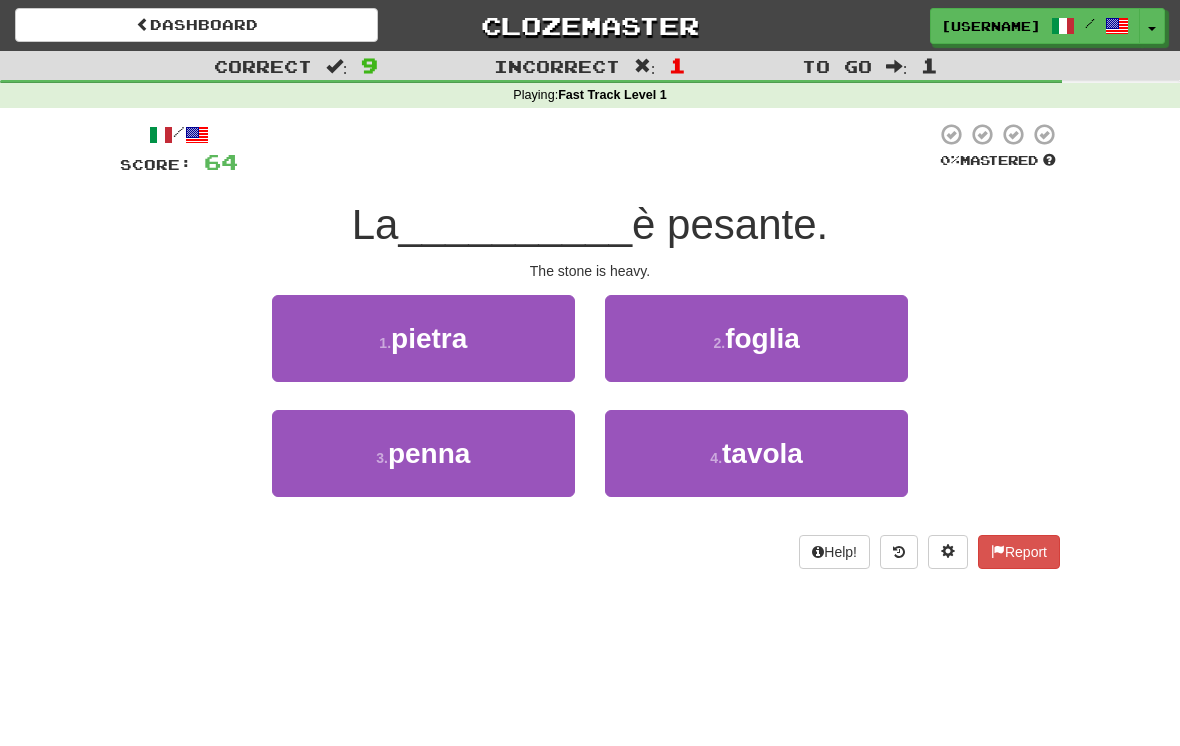click on "pietra" at bounding box center [429, 338] 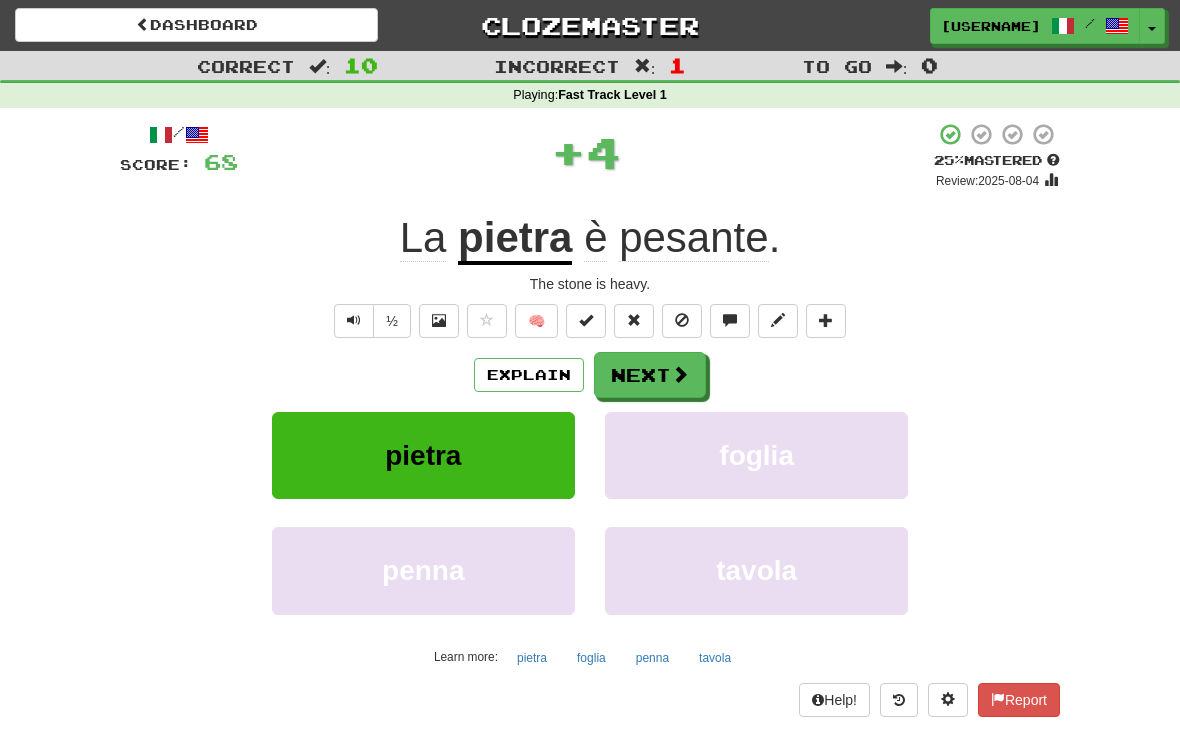 click on "Next" at bounding box center [650, 375] 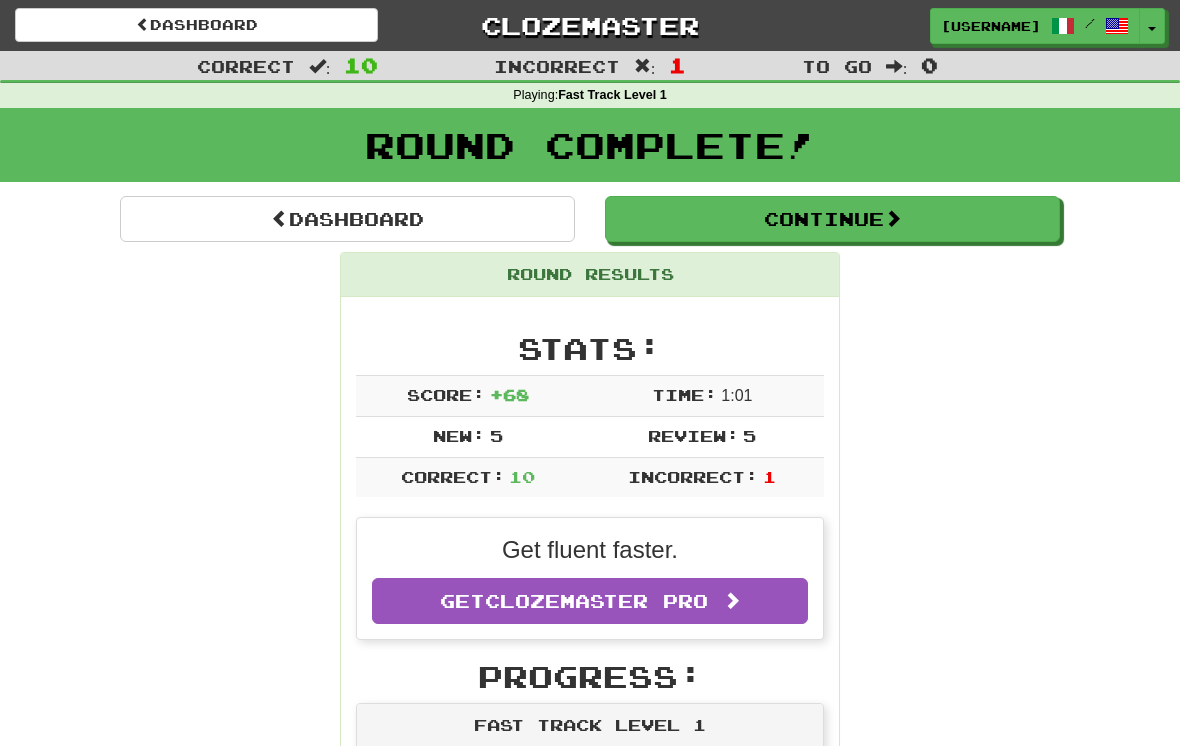 click on "Continue" at bounding box center (832, 219) 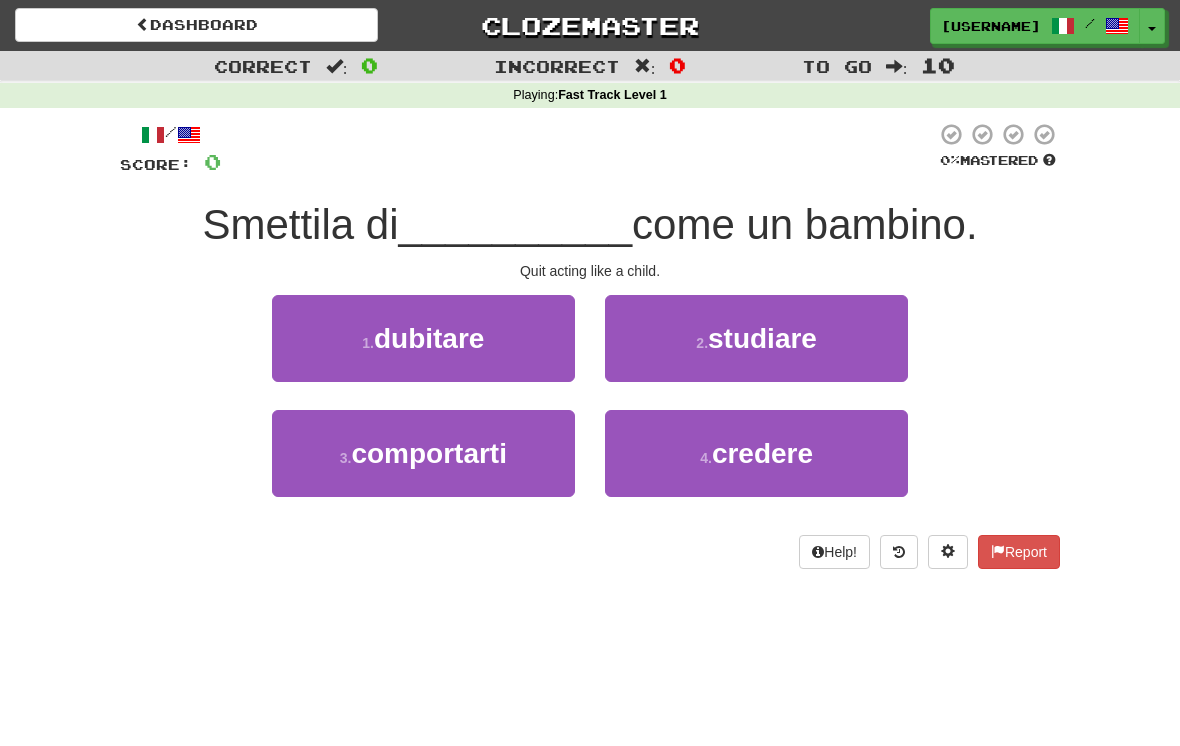 click on "comportarti" at bounding box center [429, 453] 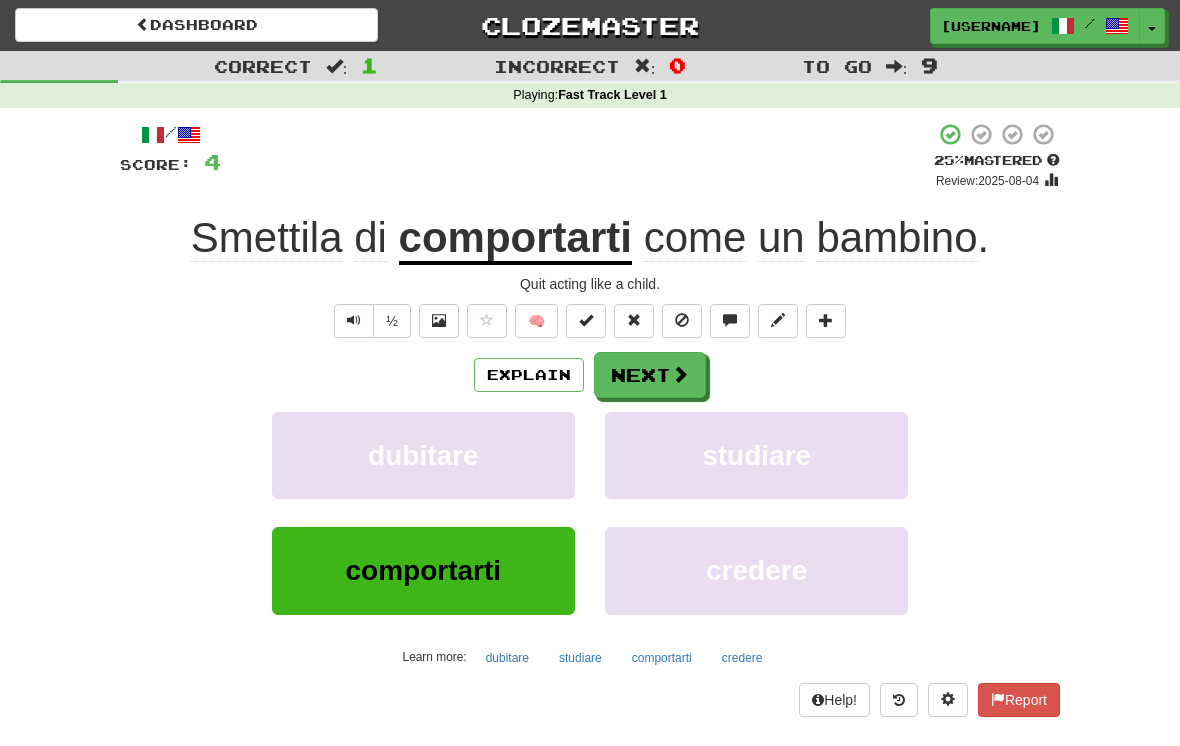 click on "Next" at bounding box center [650, 375] 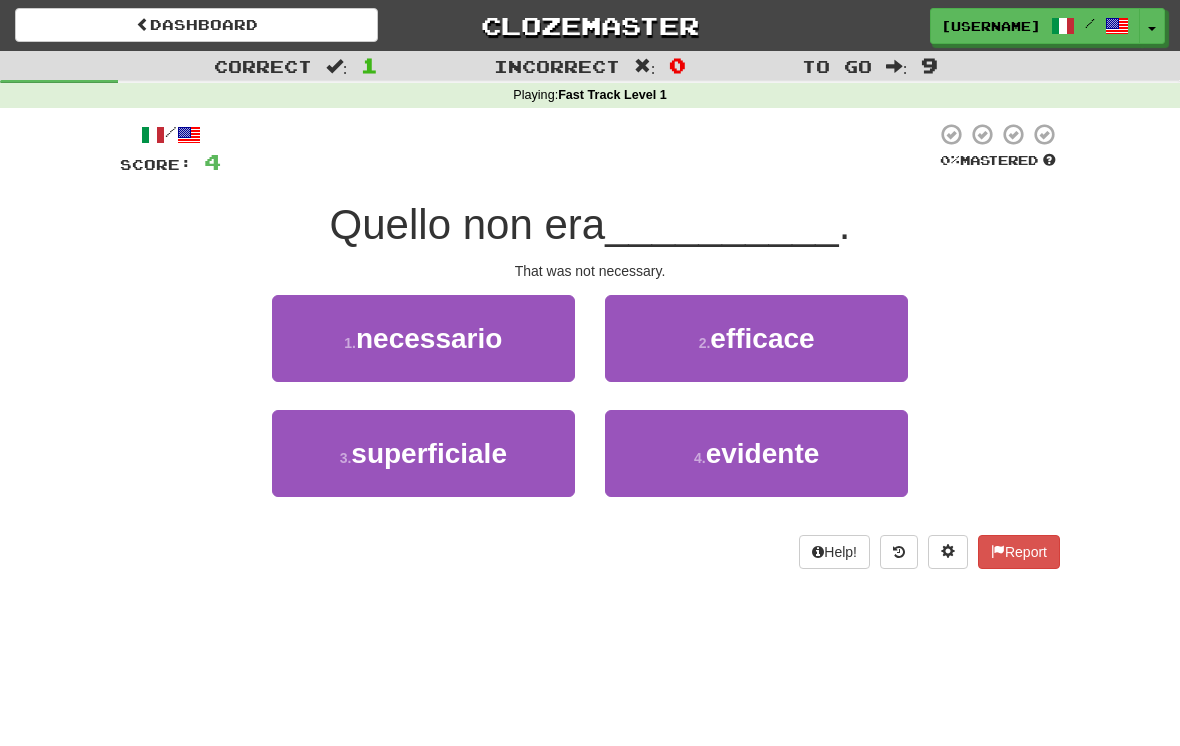 click on "necessario" at bounding box center [429, 338] 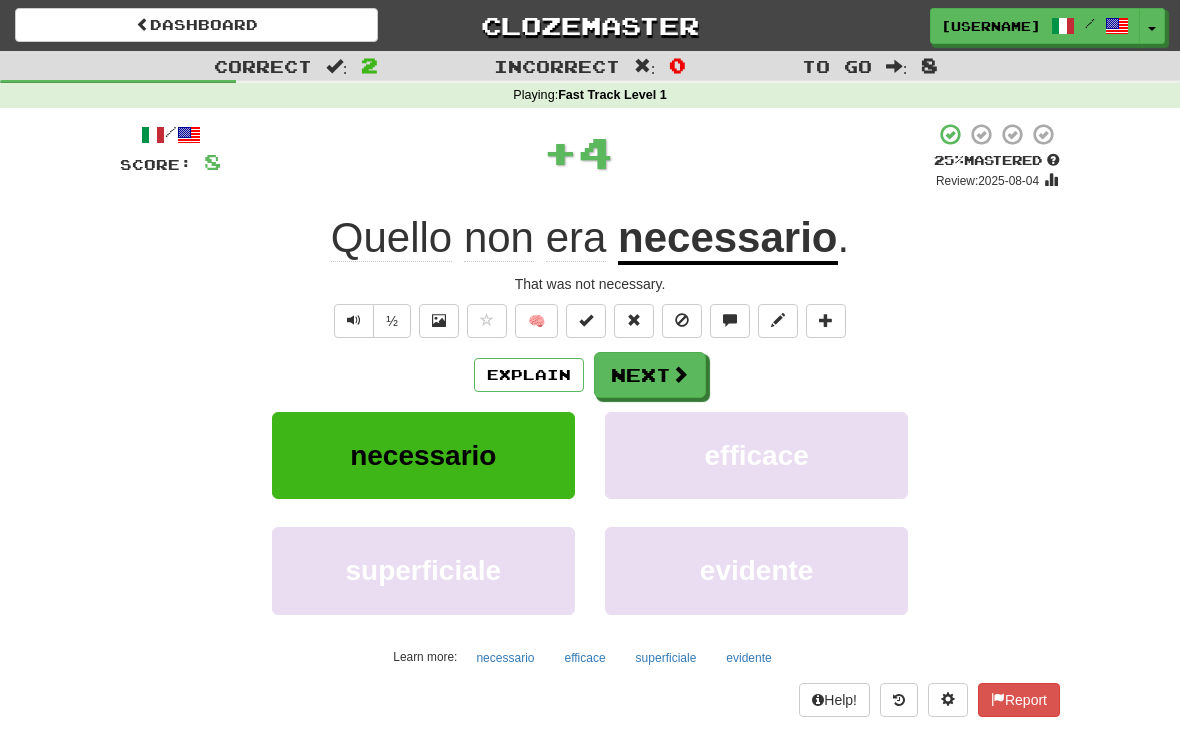 click on "Next" at bounding box center [650, 375] 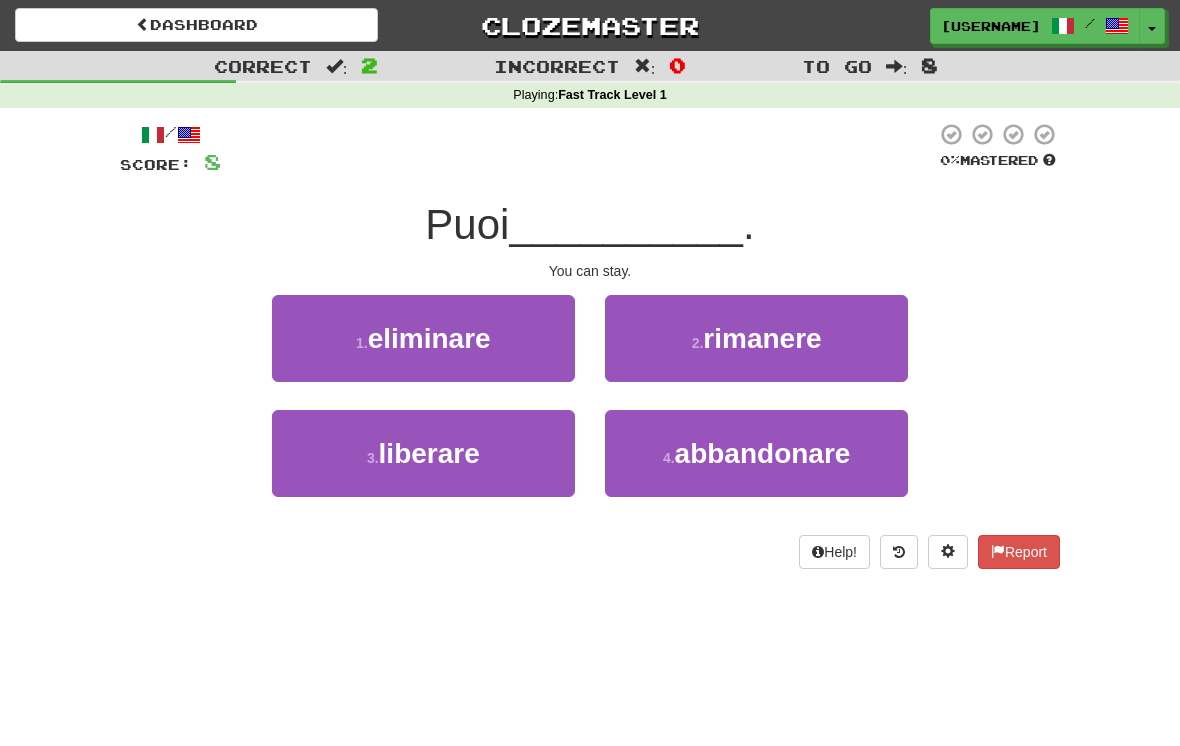 click on "2 ." at bounding box center [698, 343] 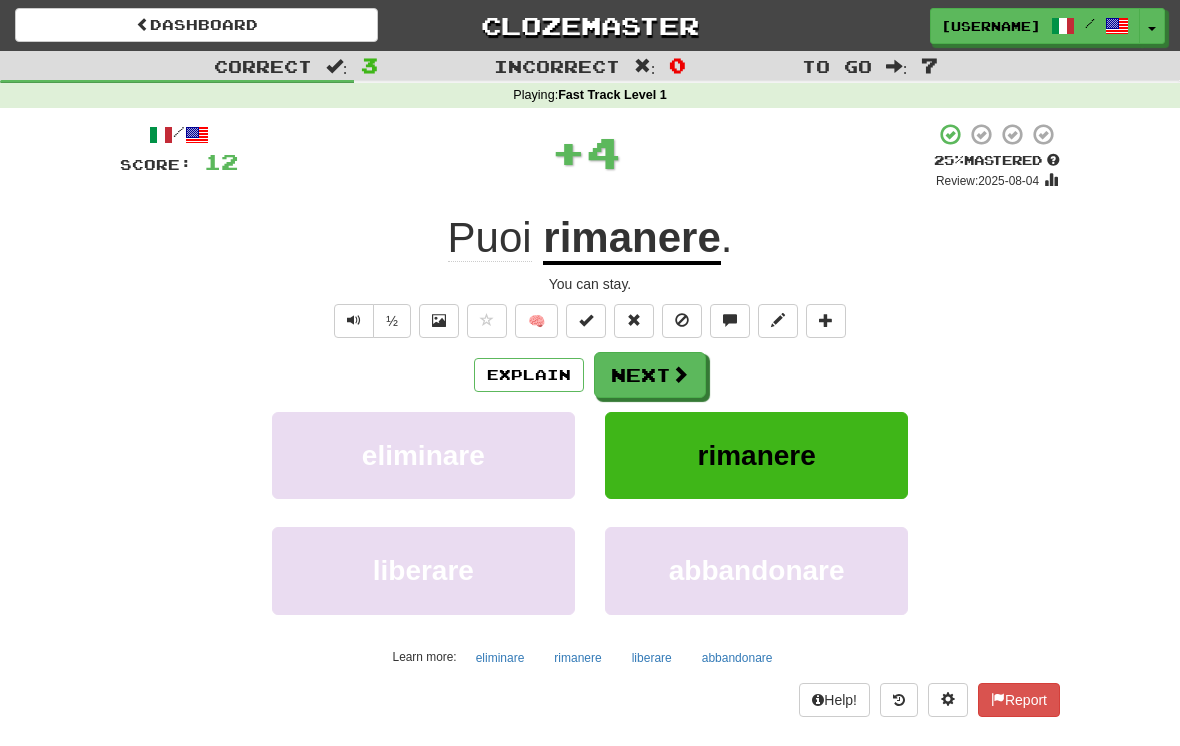 click on "Next" at bounding box center (650, 375) 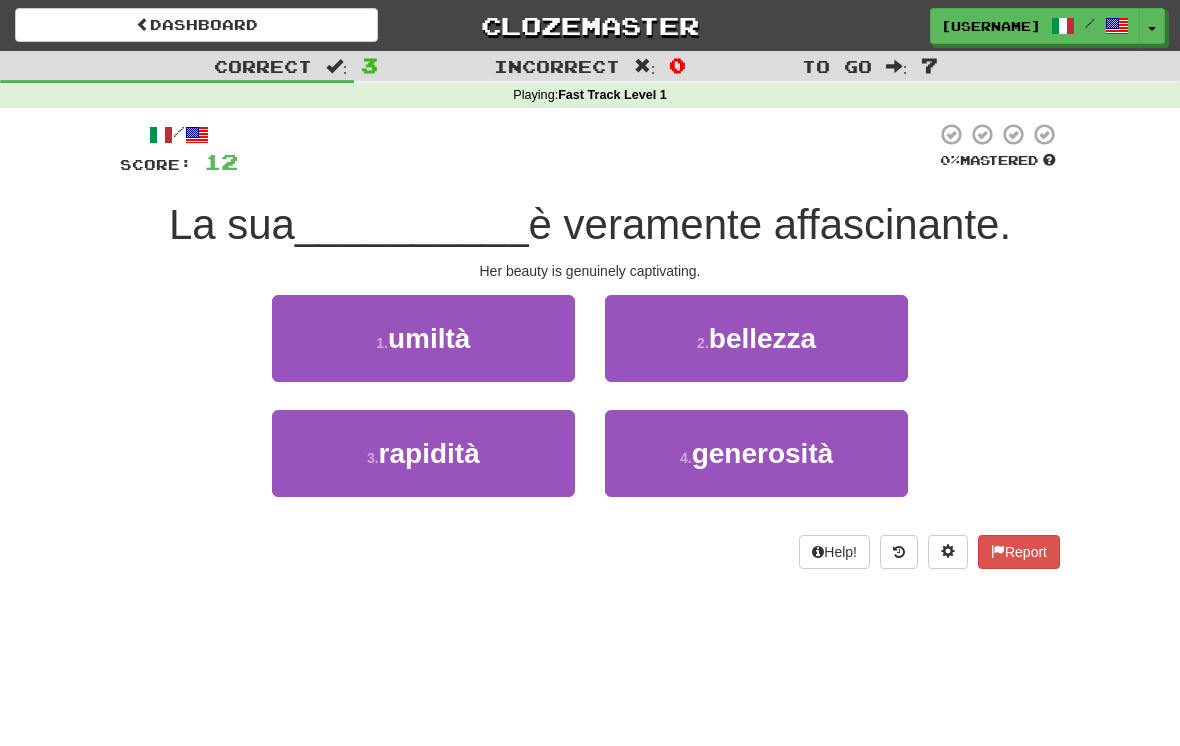 click on "2 ." at bounding box center [703, 343] 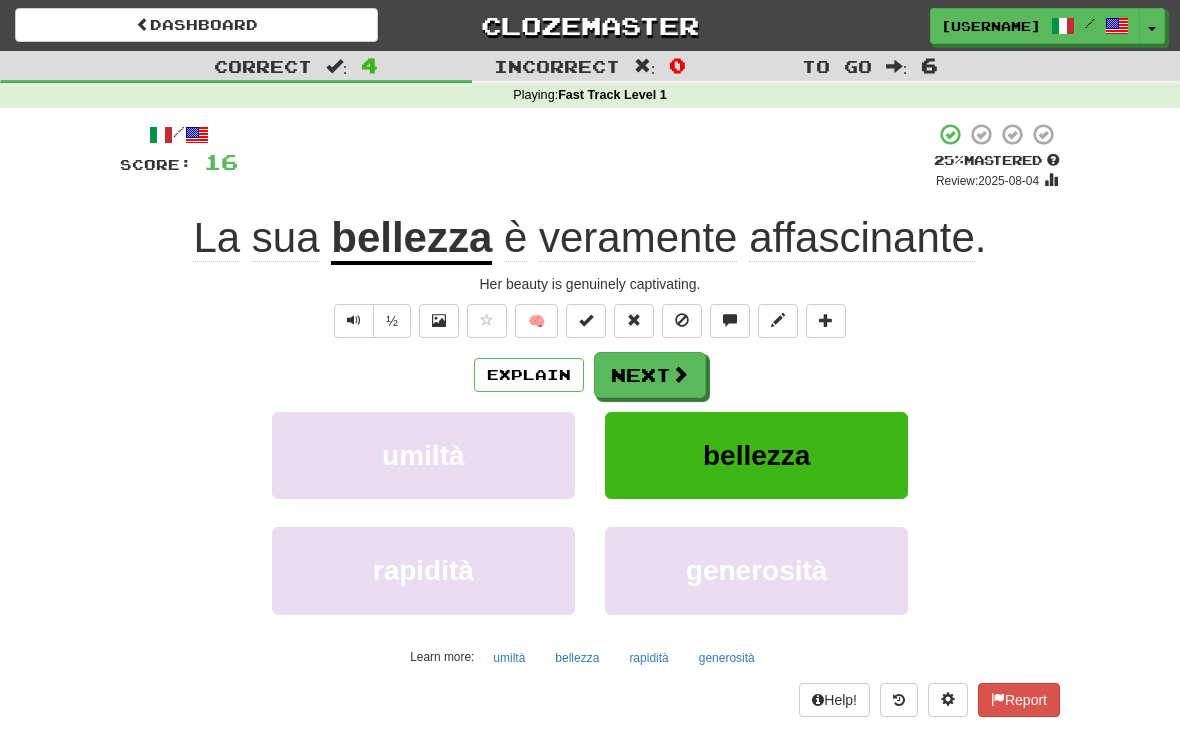 click on "Next" at bounding box center [650, 375] 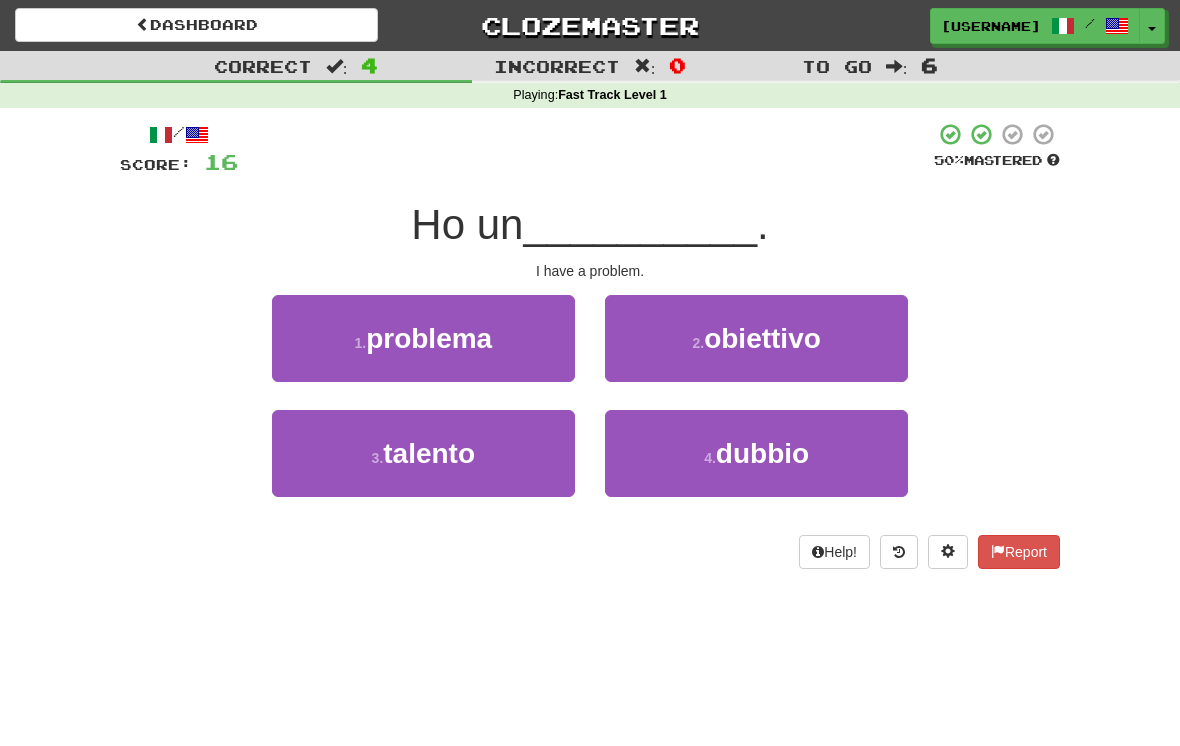 click on "problema" at bounding box center [429, 338] 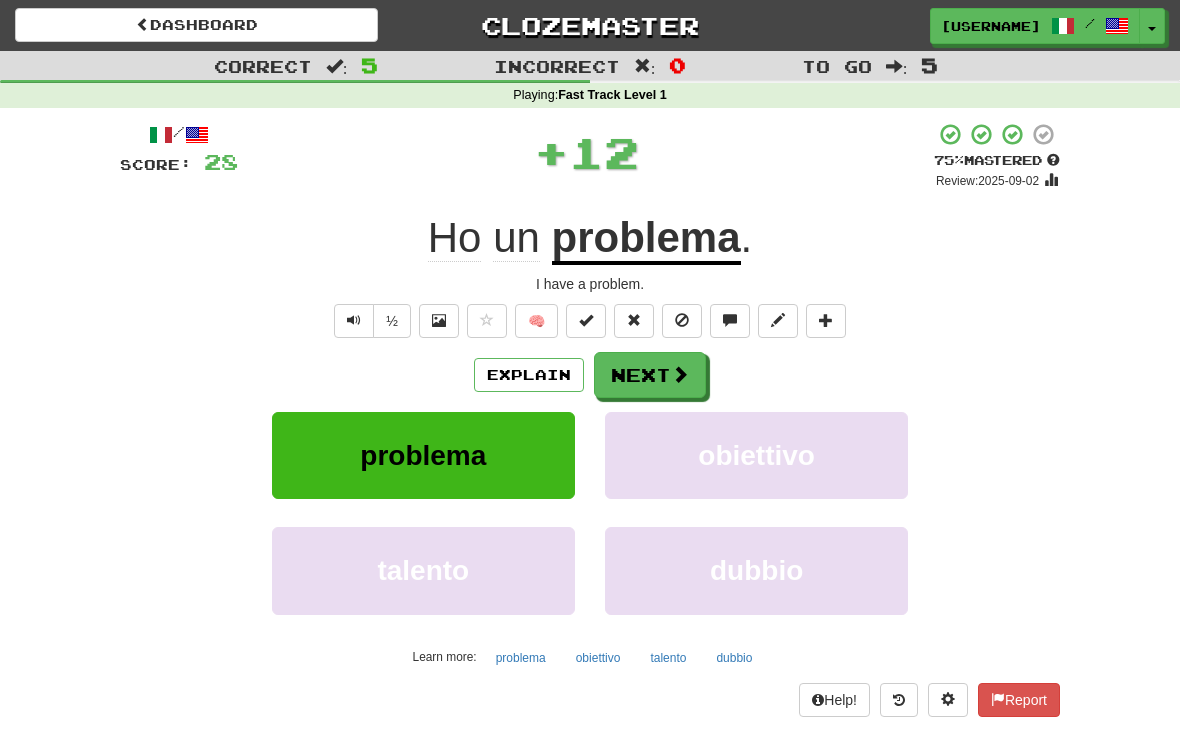 click on "Next" at bounding box center (650, 375) 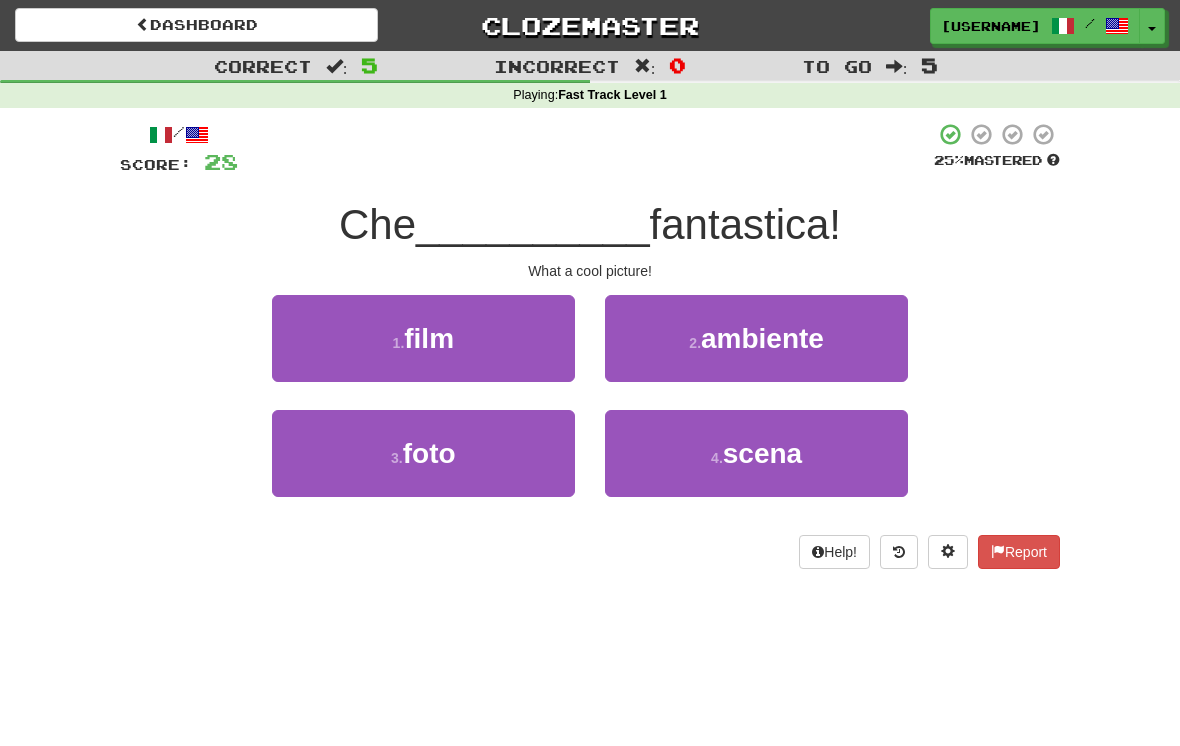 click on "foto" at bounding box center [429, 453] 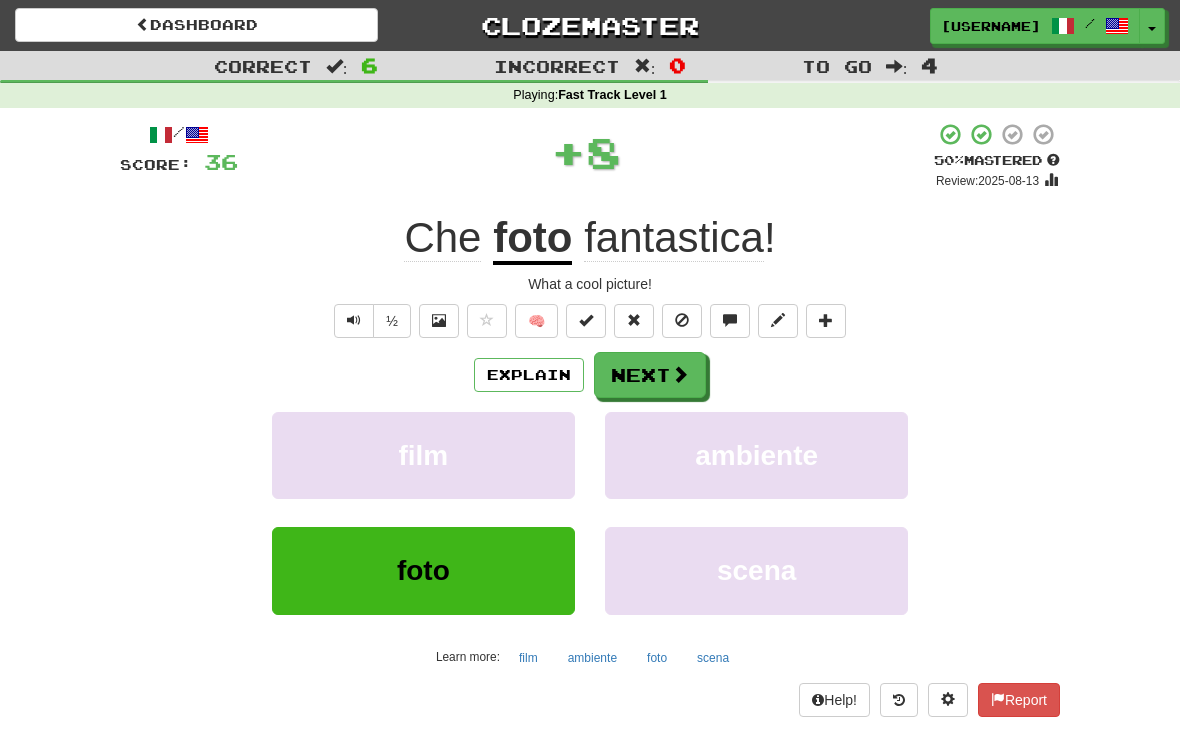 click on "Next" at bounding box center (650, 375) 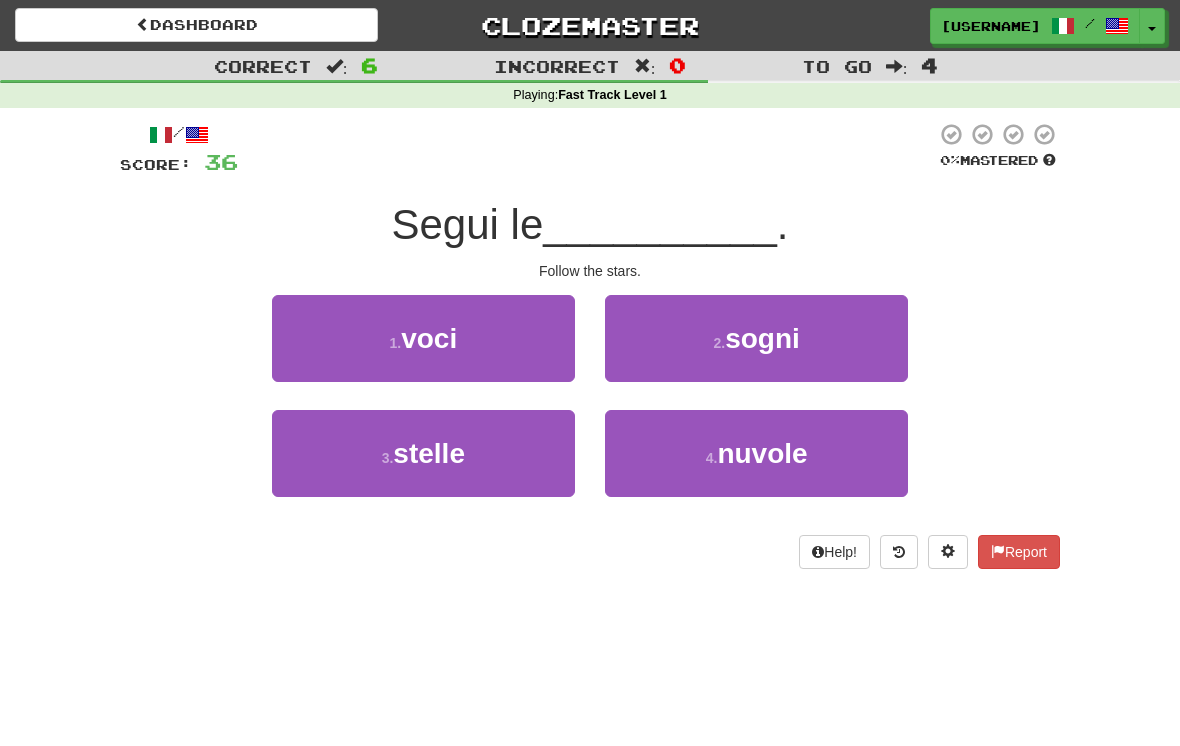 click on "3 . stelle" at bounding box center [423, 453] 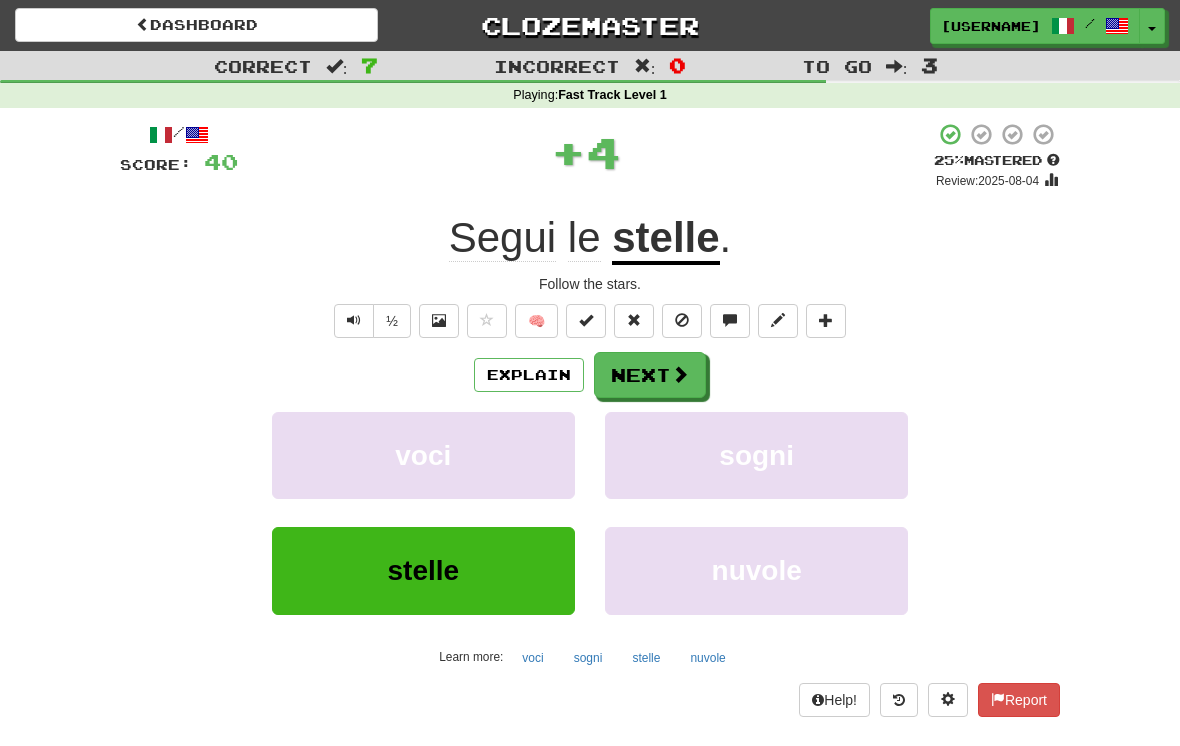 click on "Next" at bounding box center [650, 375] 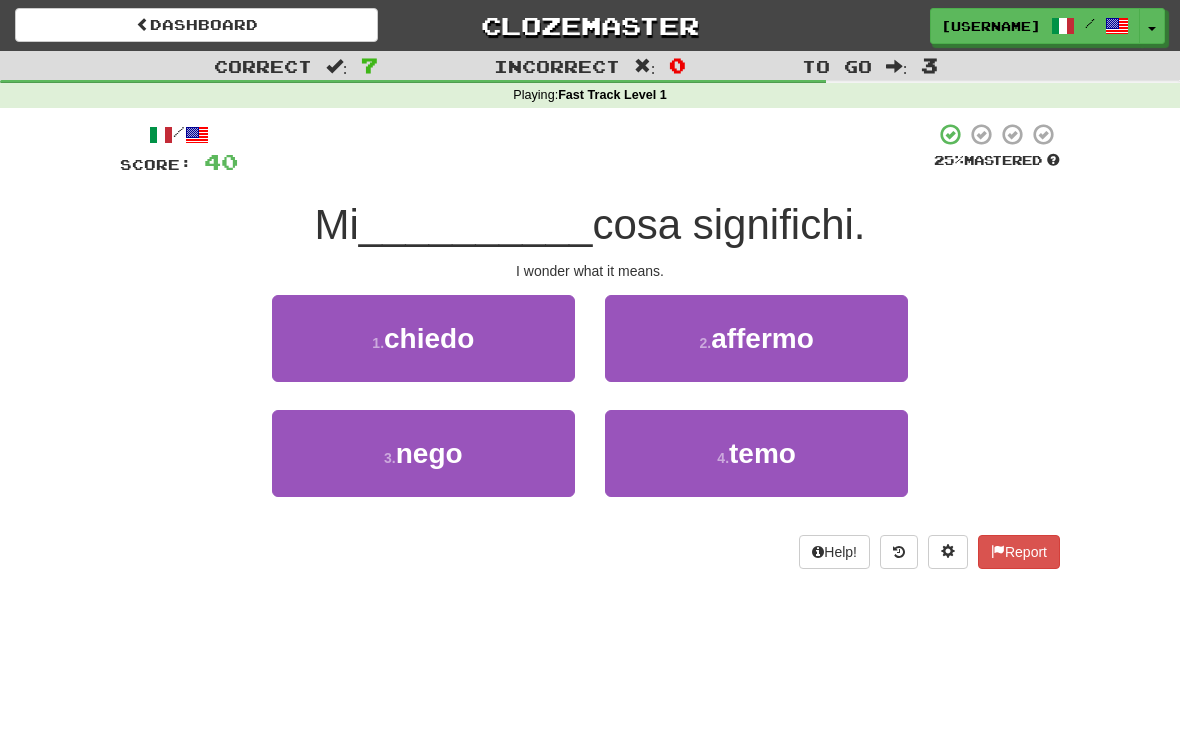 click on "affermo" at bounding box center [762, 338] 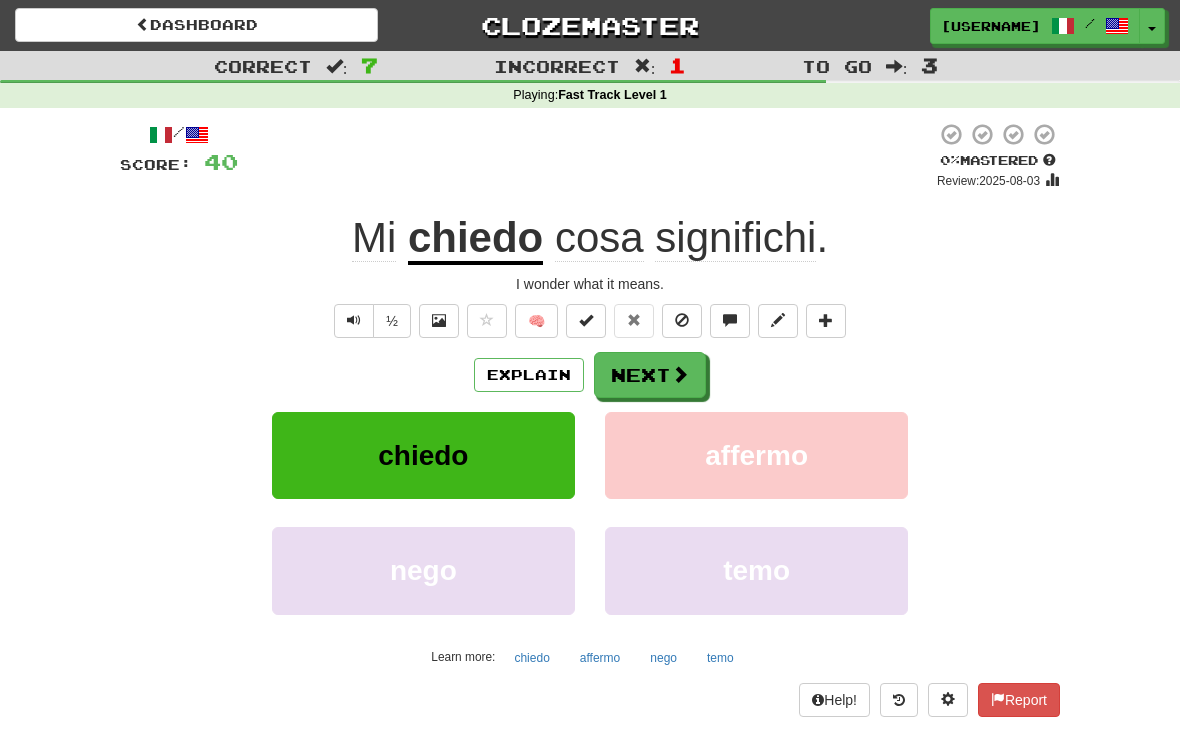 click on "Next" at bounding box center (650, 375) 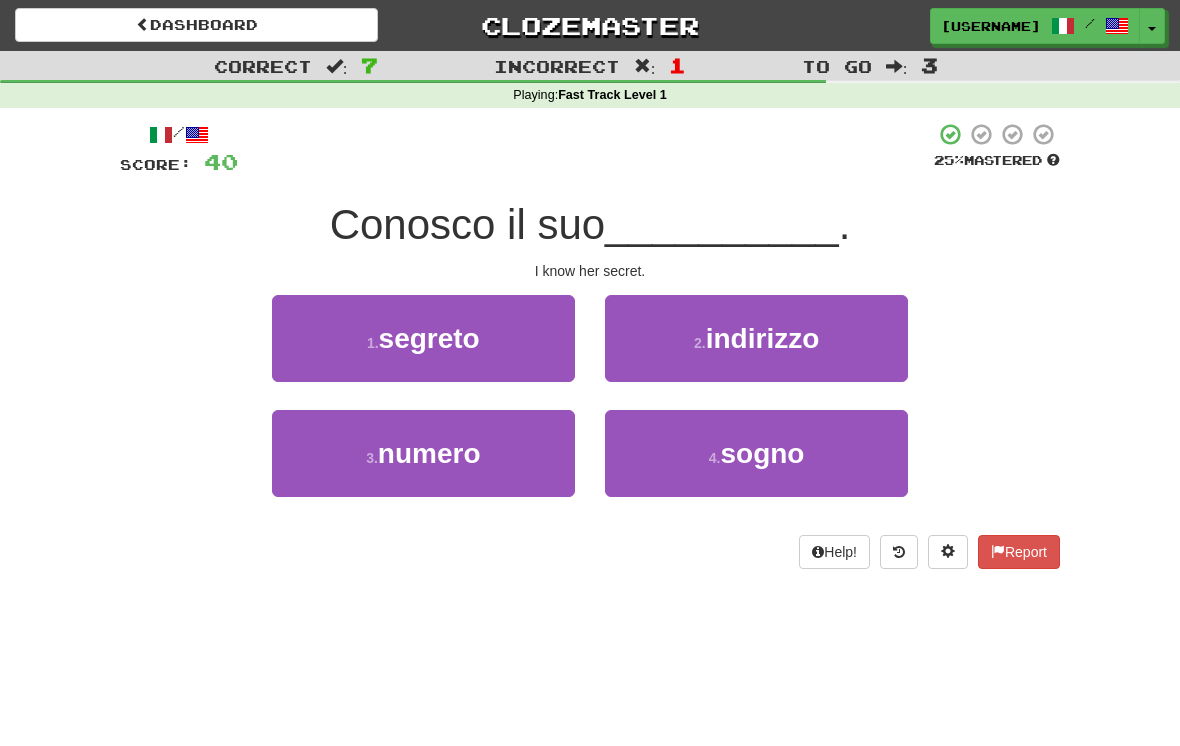 click on "1 .  segreto" at bounding box center (423, 338) 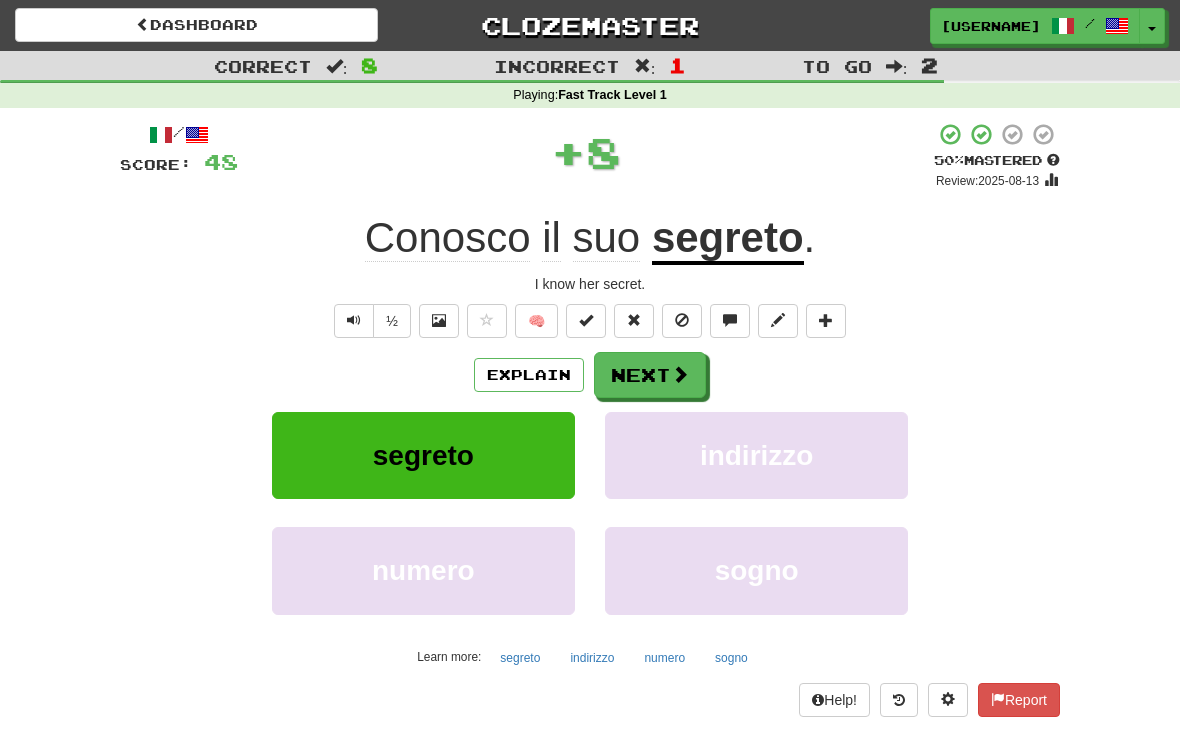 click on "Next" at bounding box center (650, 375) 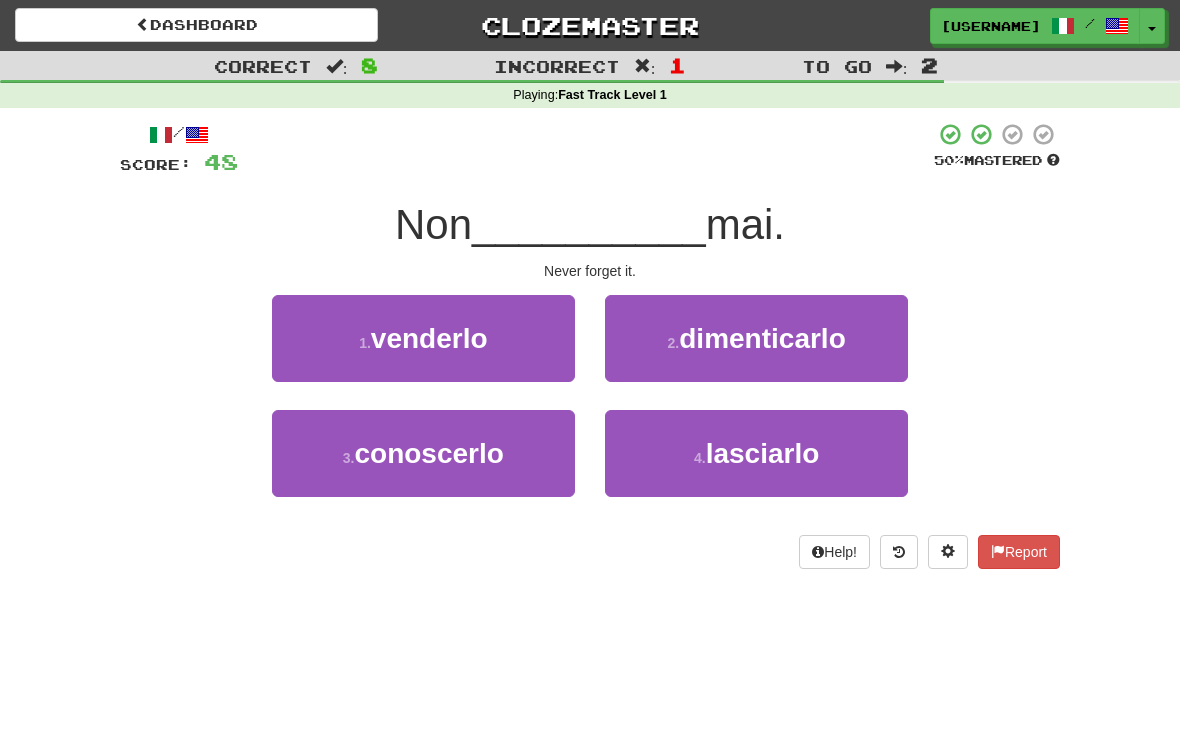 click on "Dashboard
Clozemaster
[USERNAME]
/
Toggle Dropdown
Dashboard
Leaderboard
Activity Feed
Notifications
Profile
Discussions
Italiano
/
English
Streak:
5
Review:
20
Points Today: 0
Languages
Account
Logout
[USERNAME]
/
Toggle Dropdown
Dashboard
Leaderboard
Activity Feed
Notifications
Profile
Discussions
Italiano
/
English
Streak:
5
Review:
20
Points Today: 0
Languages
Account
Logout
clozemaster
Correct   :   8 Incorrect   :   1 To go   :   2 Playing :  Fast Track Level 1  /  Score:   48 50 %  Mastered Non  __________  mai. Never forget it. 1 .  venderlo 2 .  dimenticarlo 3 .  conoscerlo 4 .  lasciarlo  Help!  Report" at bounding box center (590, 373) 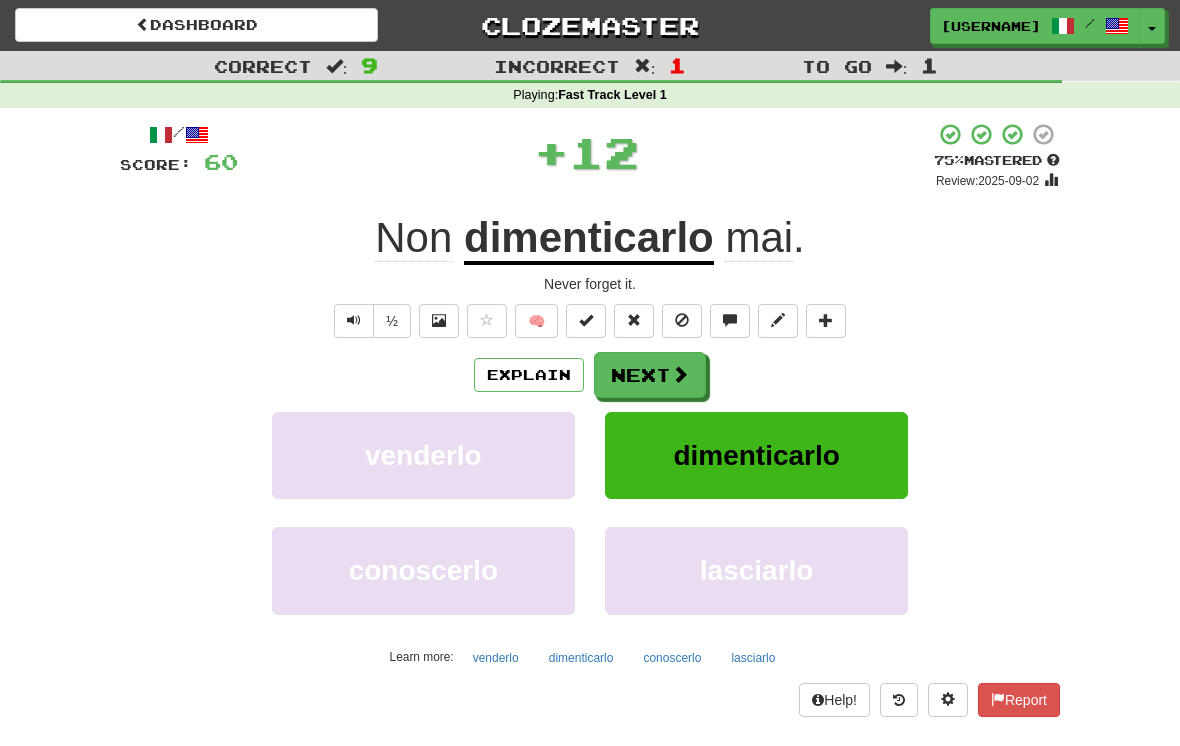 click on "Next" at bounding box center (650, 375) 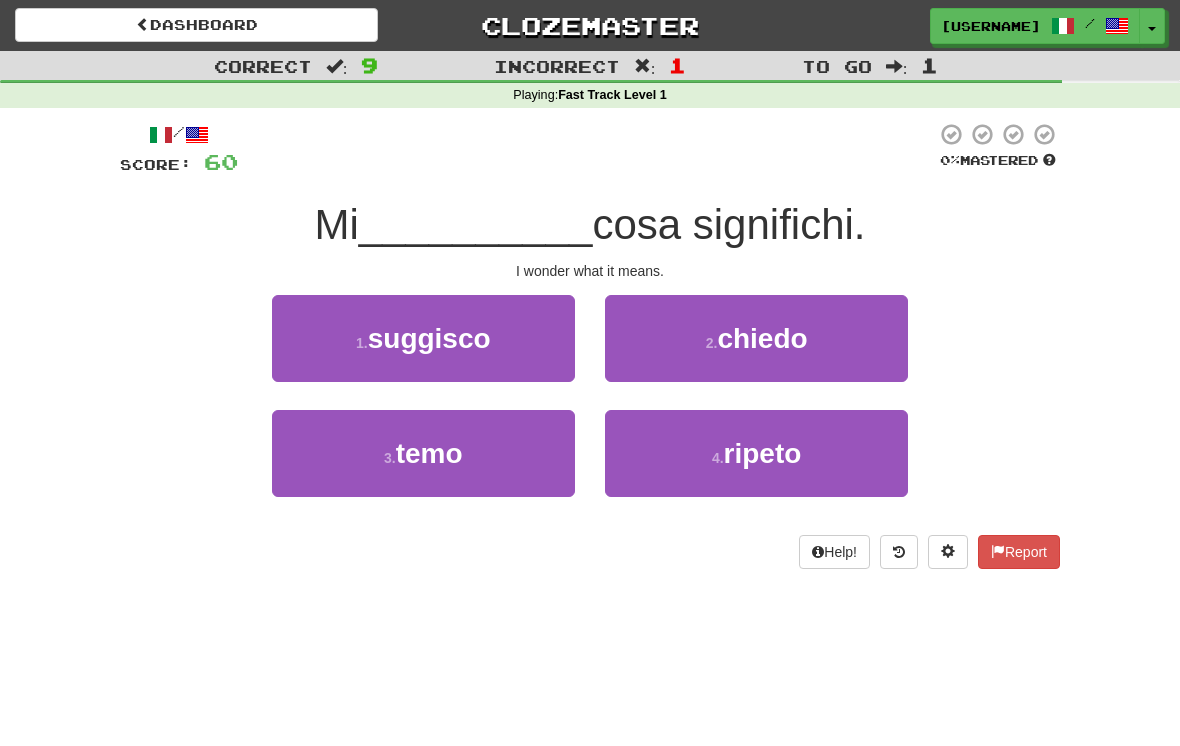 click on "2 .  chiedo" at bounding box center (756, 338) 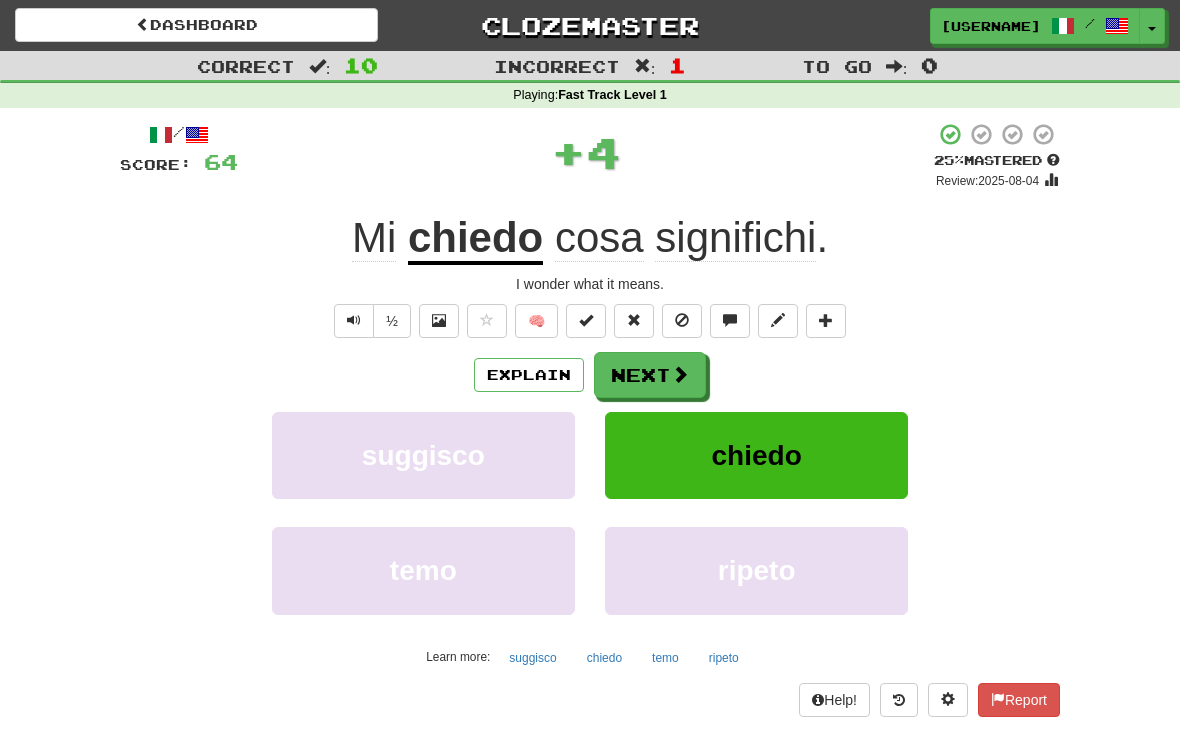 click on "Next" at bounding box center [650, 375] 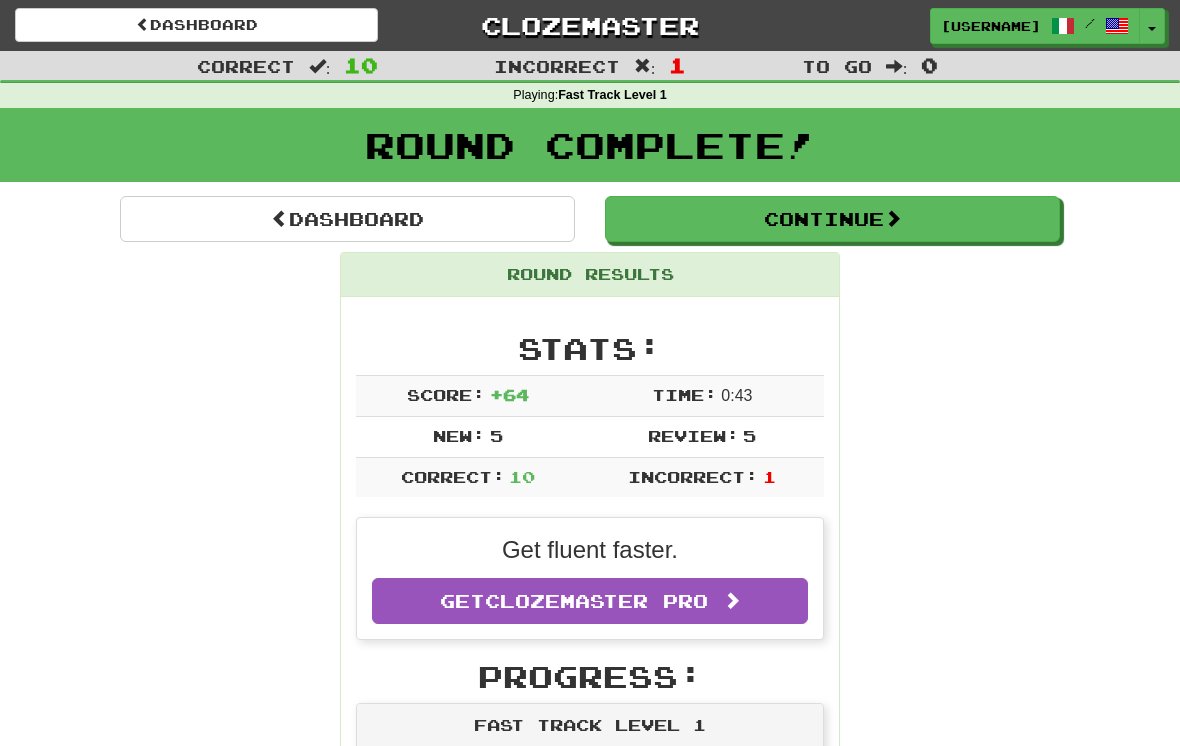 click on "Continue" at bounding box center (832, 219) 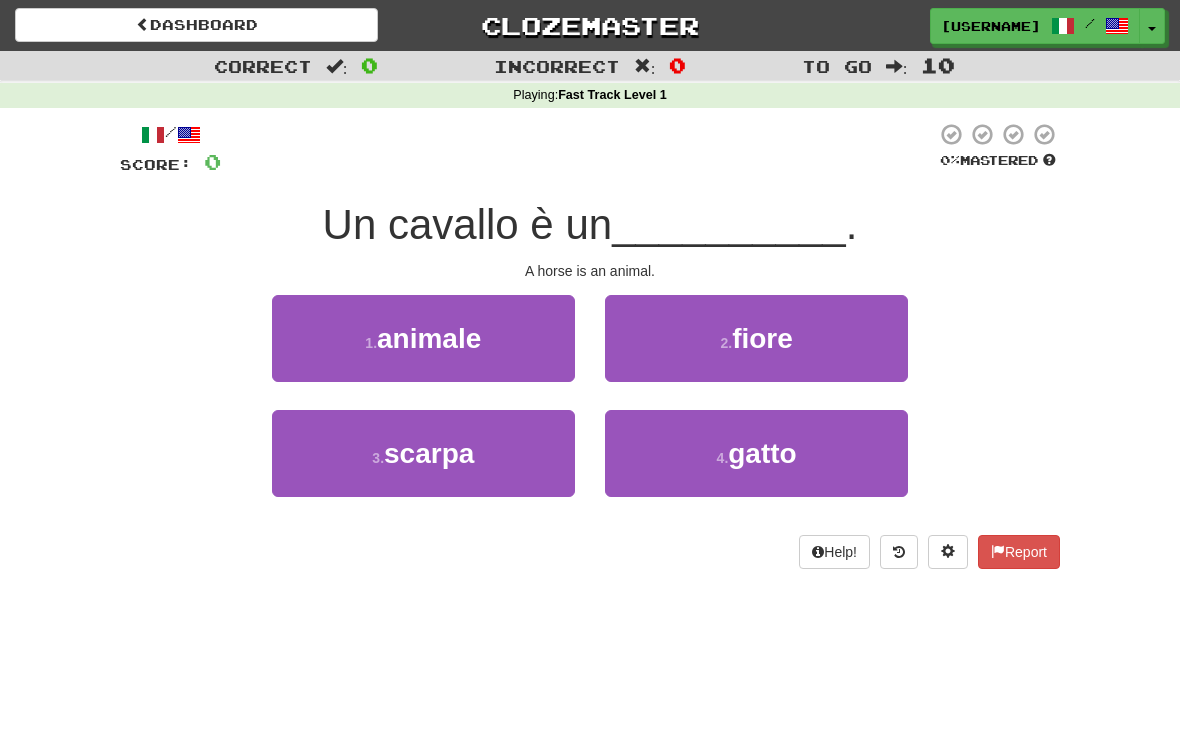 click on "animale" at bounding box center [429, 338] 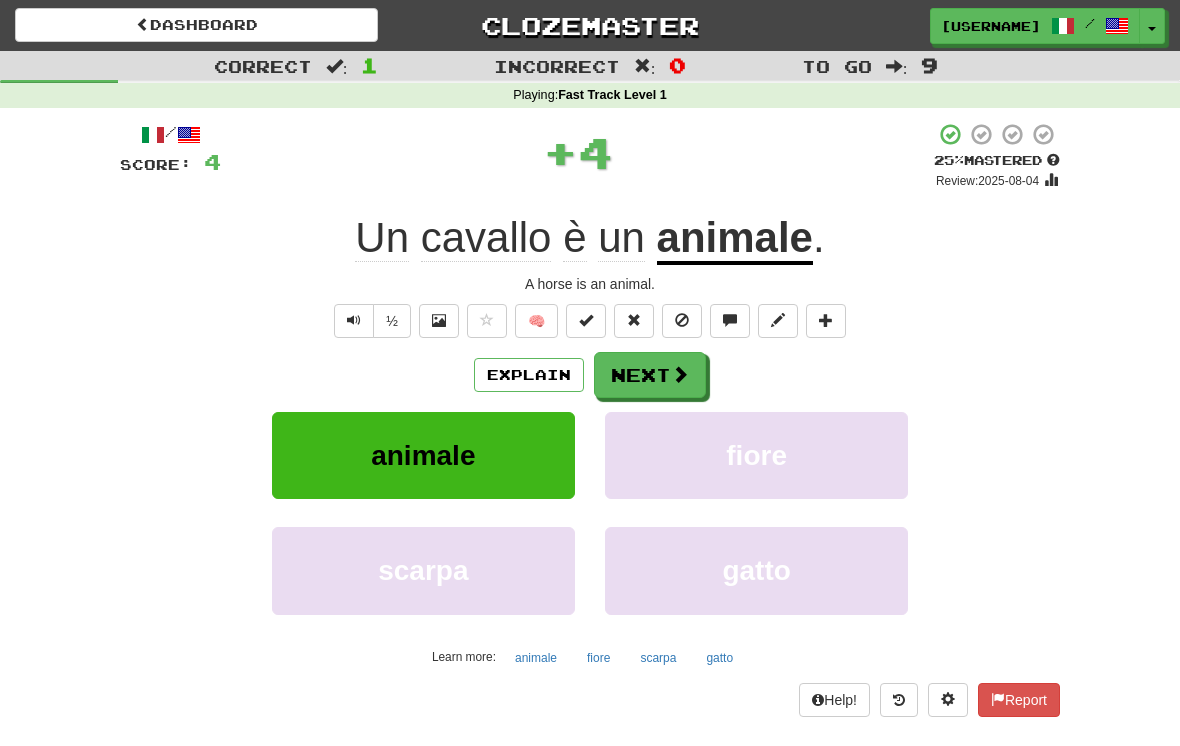 click on "Next" at bounding box center (650, 375) 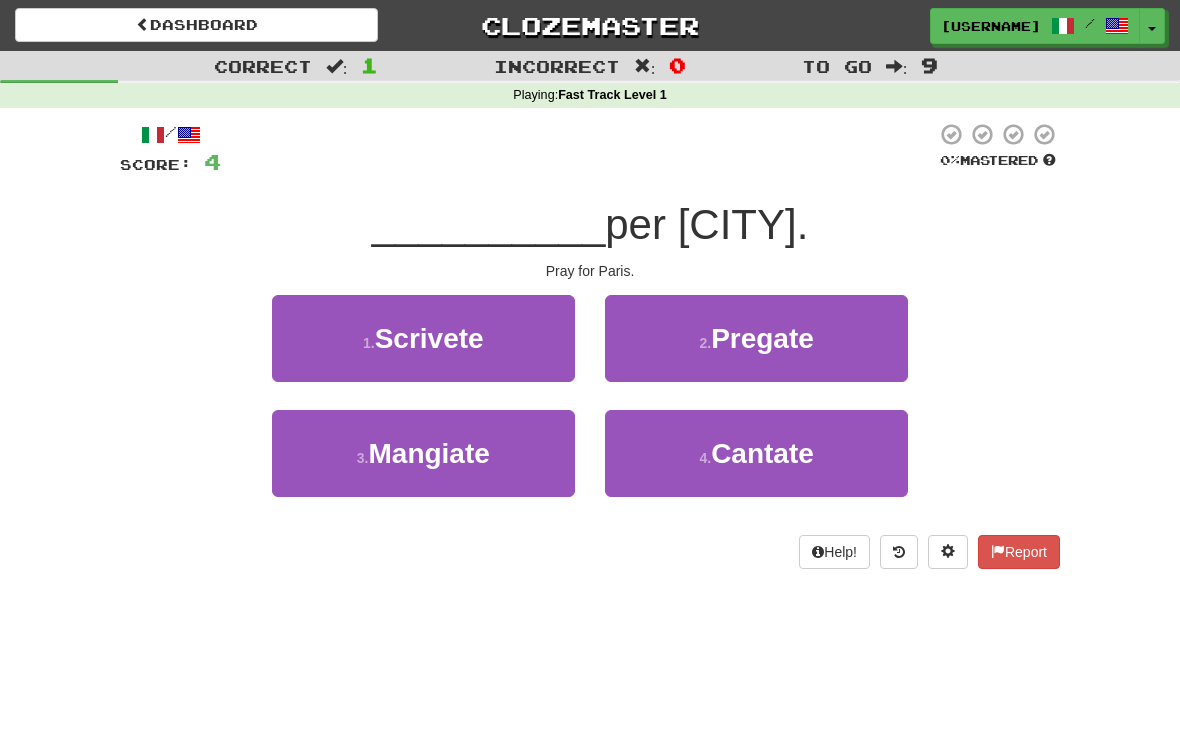click on "2 . Pregate" at bounding box center [756, 338] 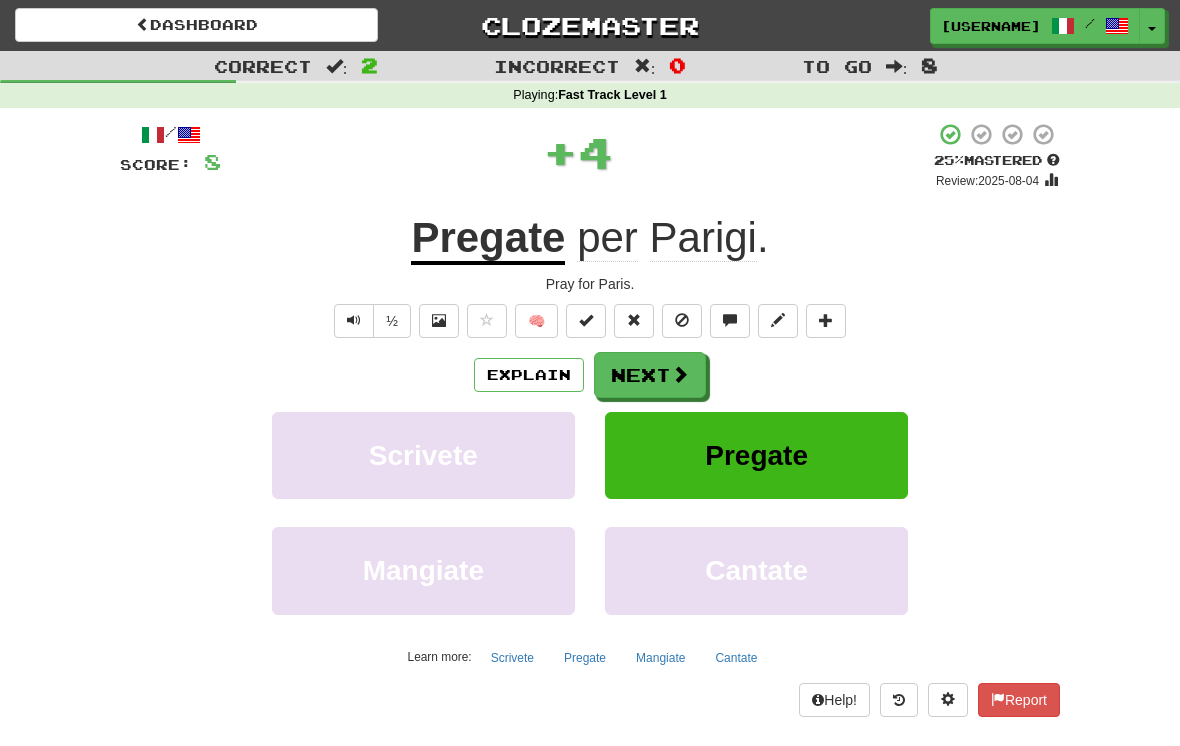 click on "Next" at bounding box center [650, 375] 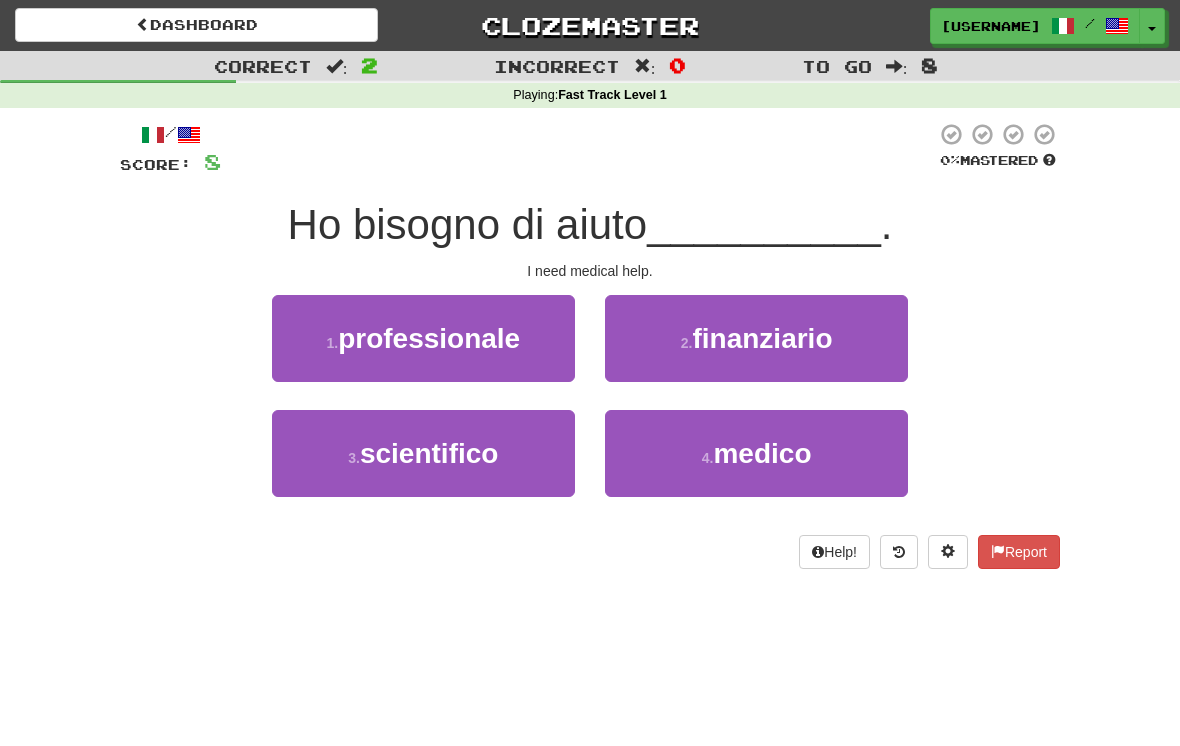 click on "4 .  medico" at bounding box center [756, 453] 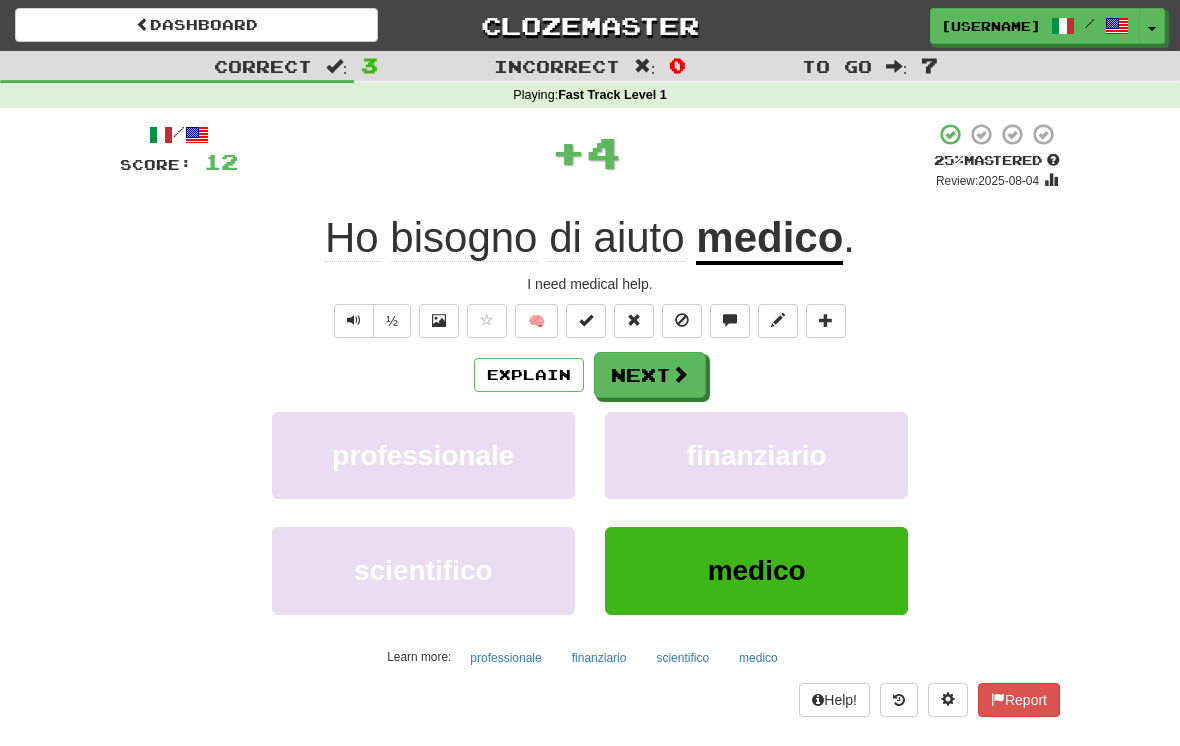 click on "Next" at bounding box center (650, 375) 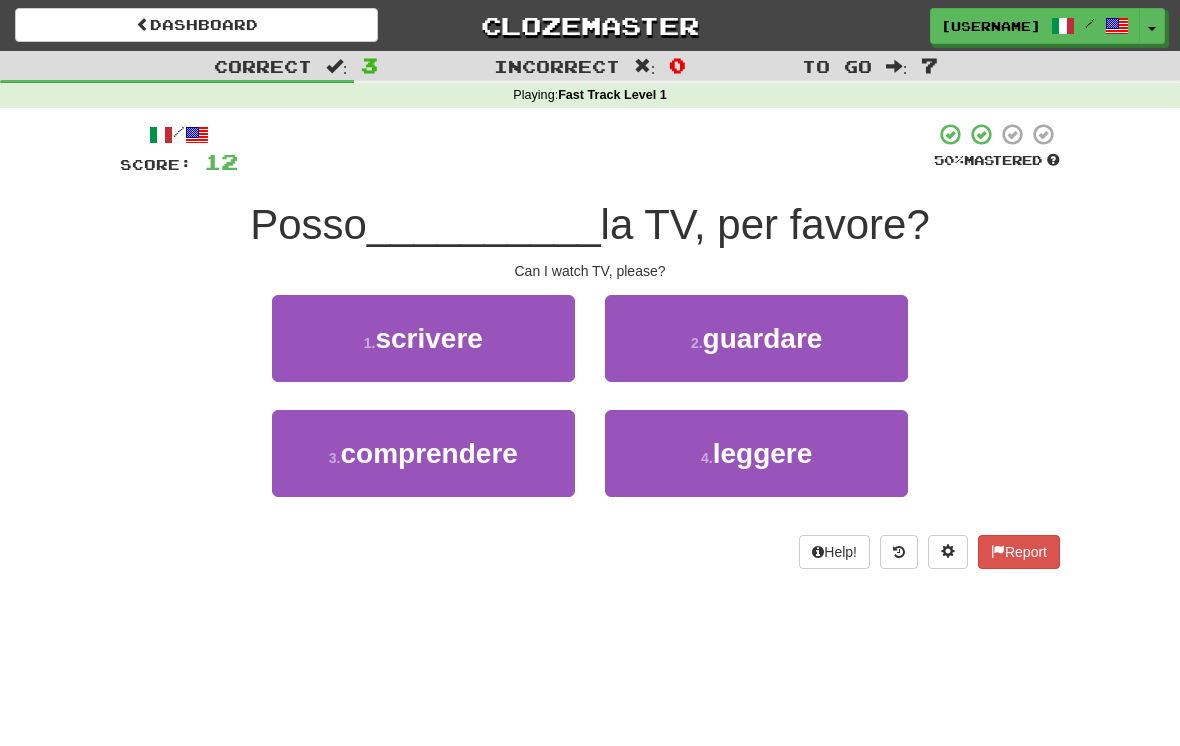 click on "guardare" at bounding box center [763, 338] 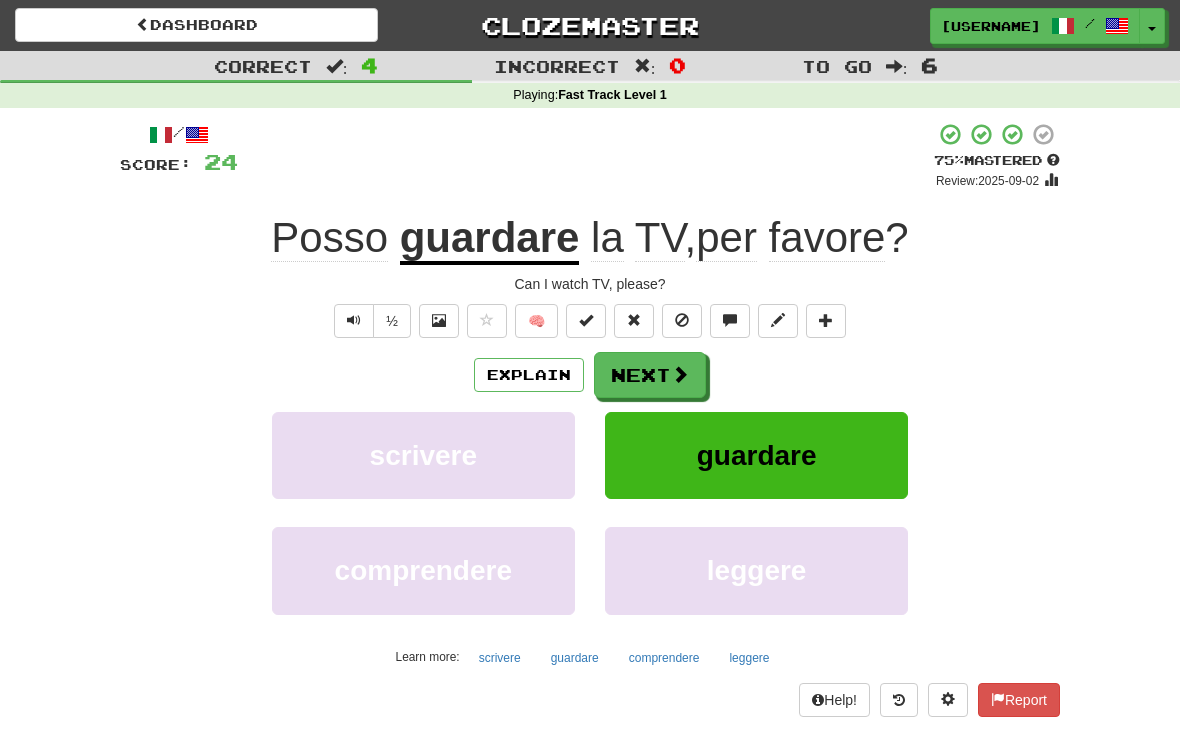 click on "Next" at bounding box center [650, 375] 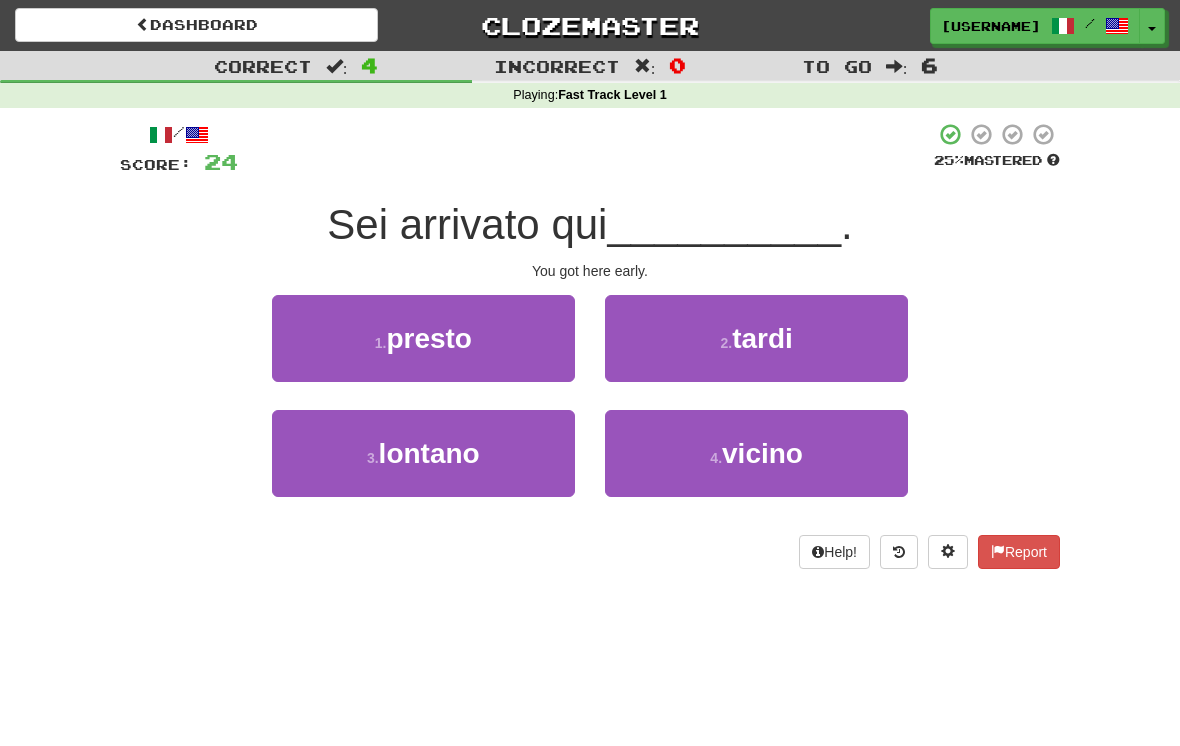 click on "1 .  presto" at bounding box center (423, 338) 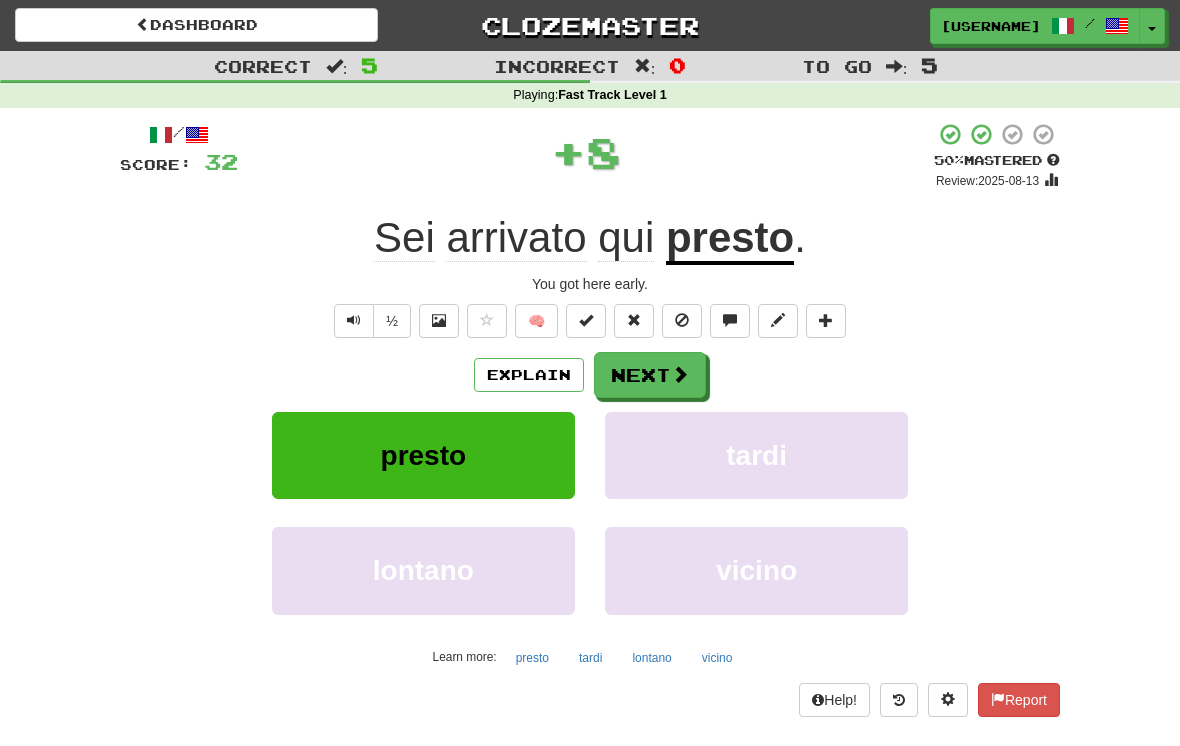 click on "Next" at bounding box center [650, 375] 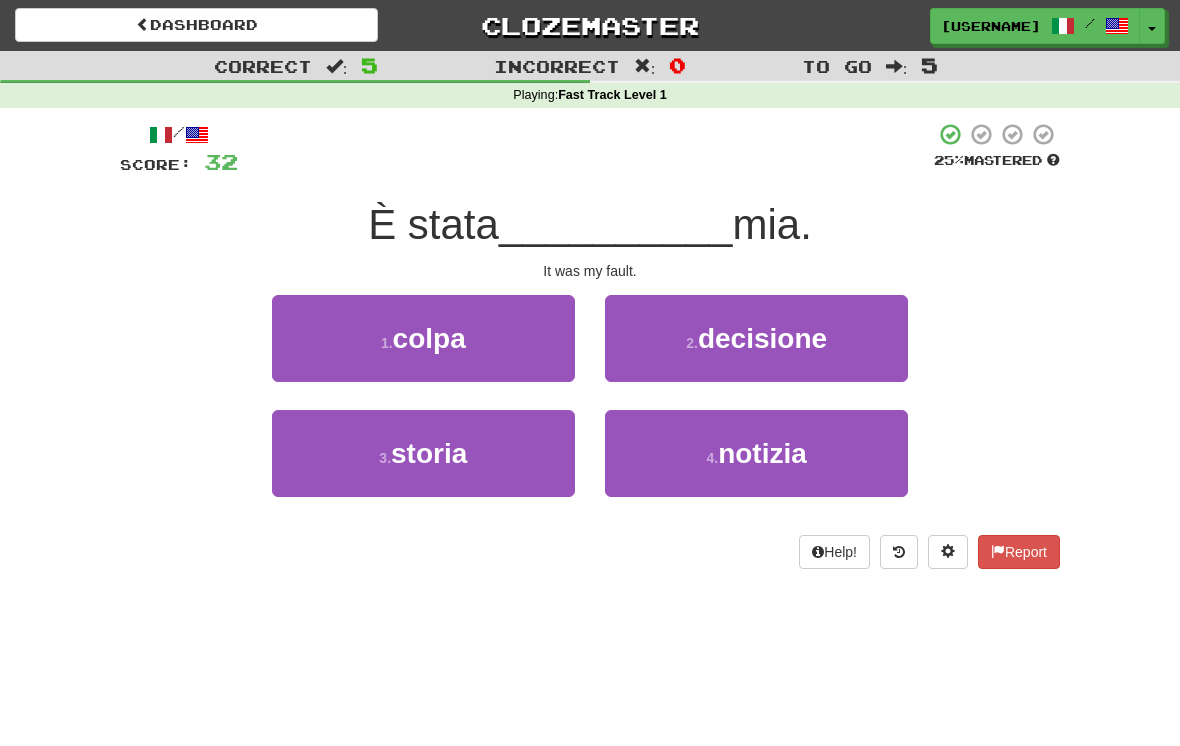 click on "colpa" at bounding box center (429, 338) 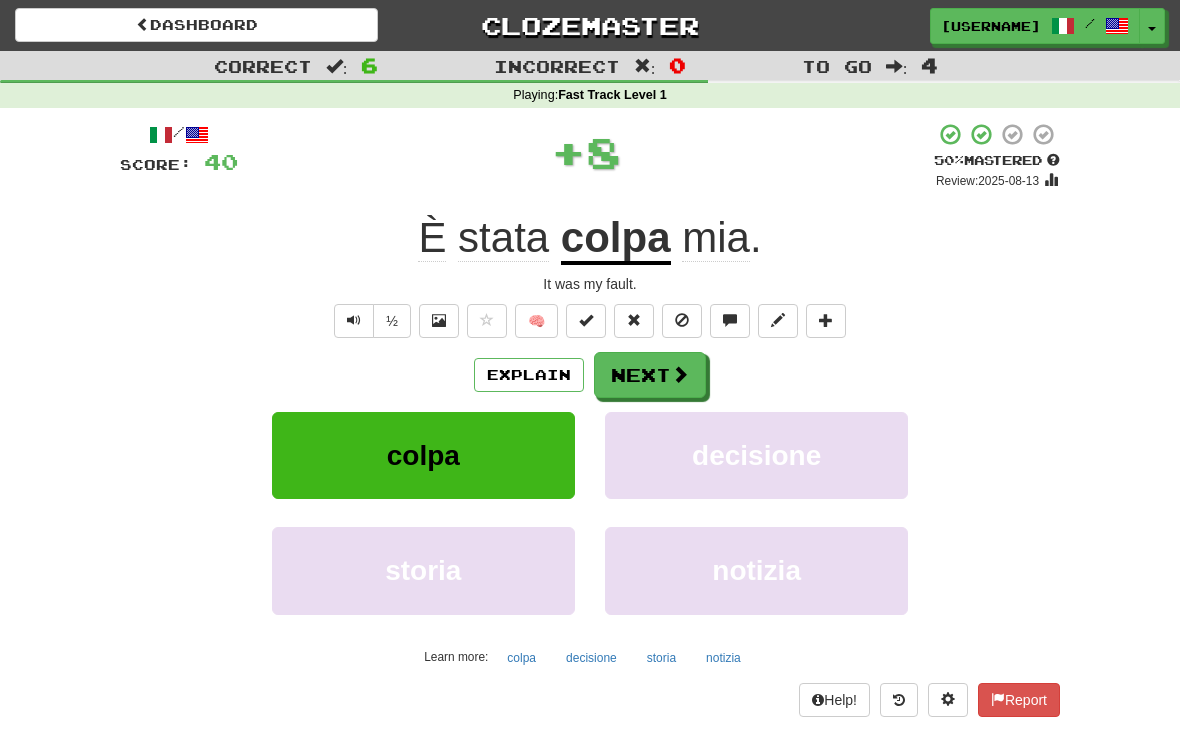 click on "Next" at bounding box center [650, 375] 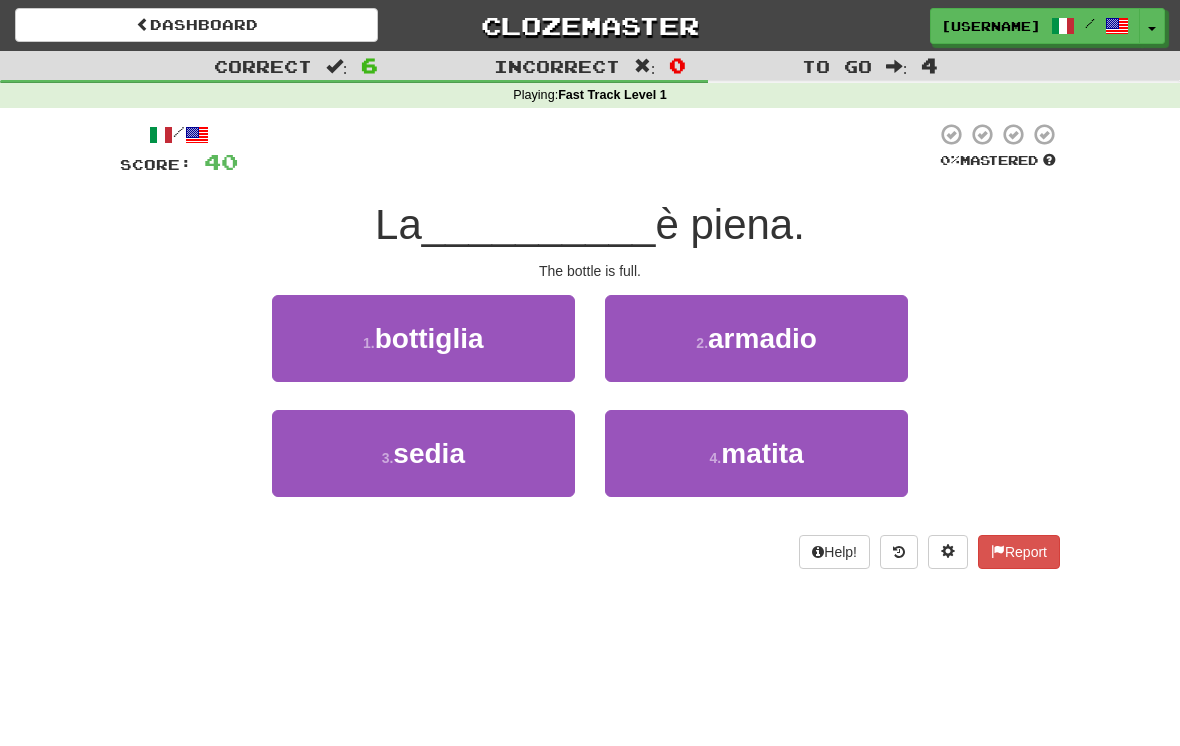 click on "bottiglia" at bounding box center (429, 338) 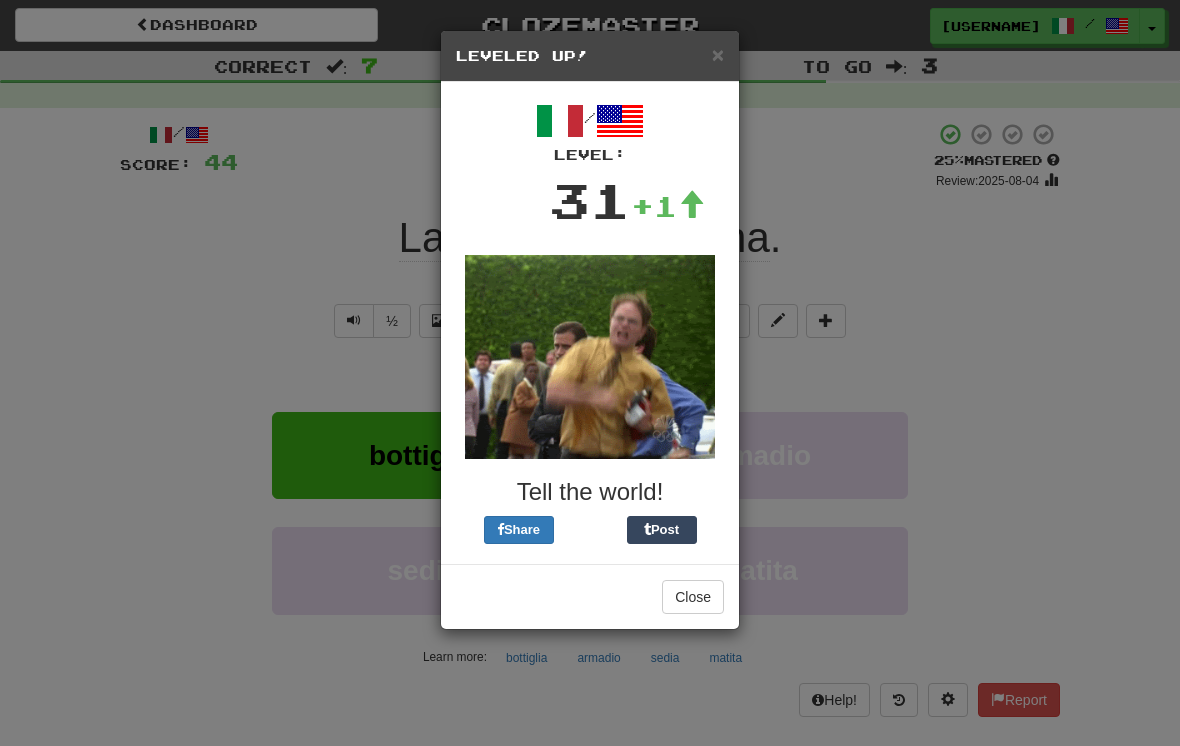 click on "Close" at bounding box center (693, 597) 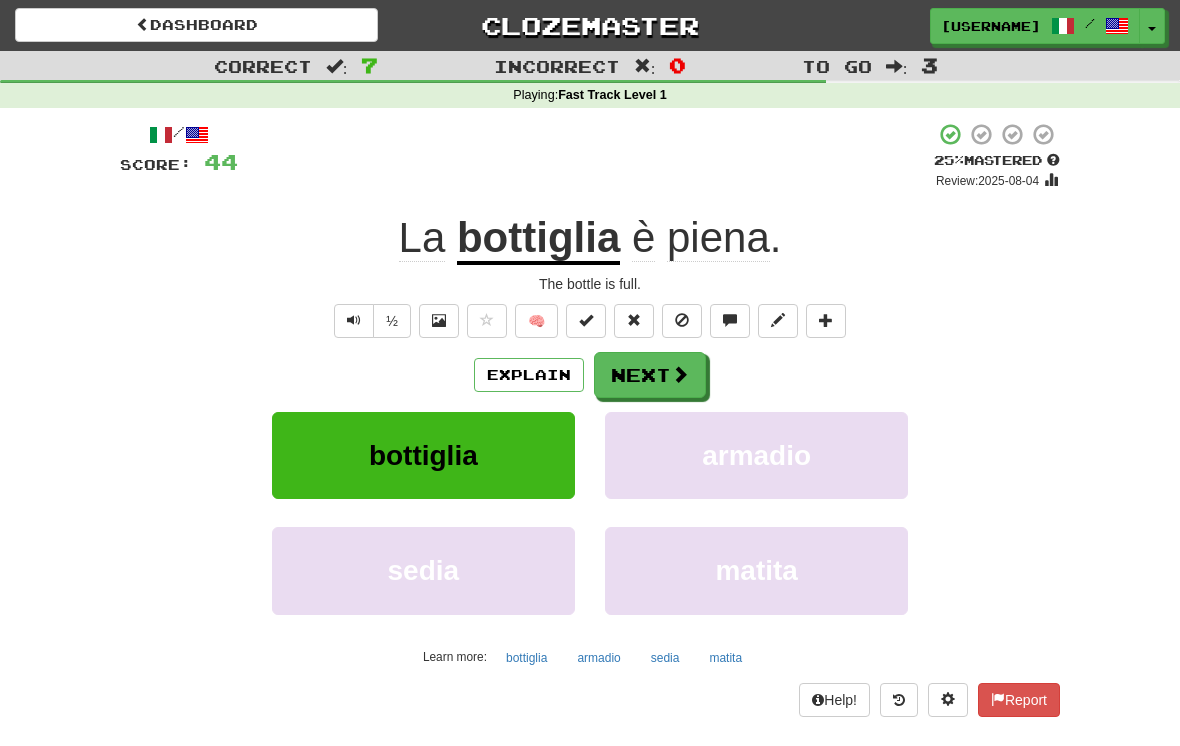 click on "Next" at bounding box center (650, 375) 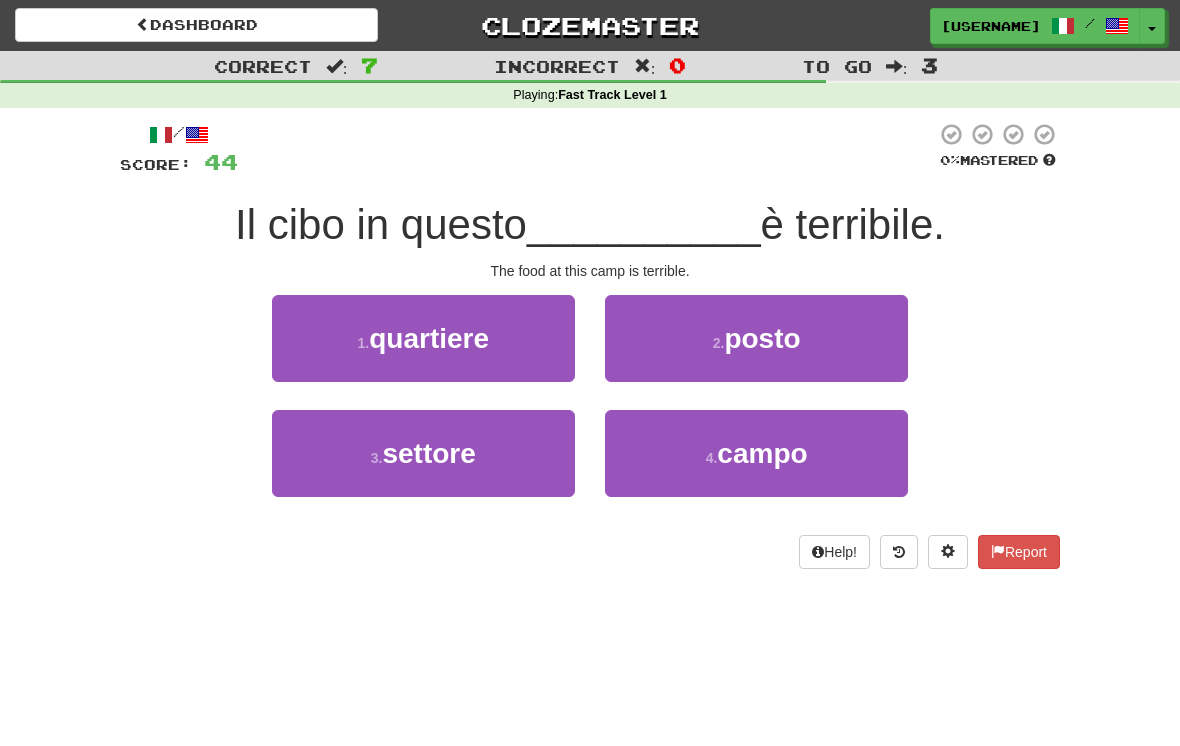 click on "campo" at bounding box center (762, 453) 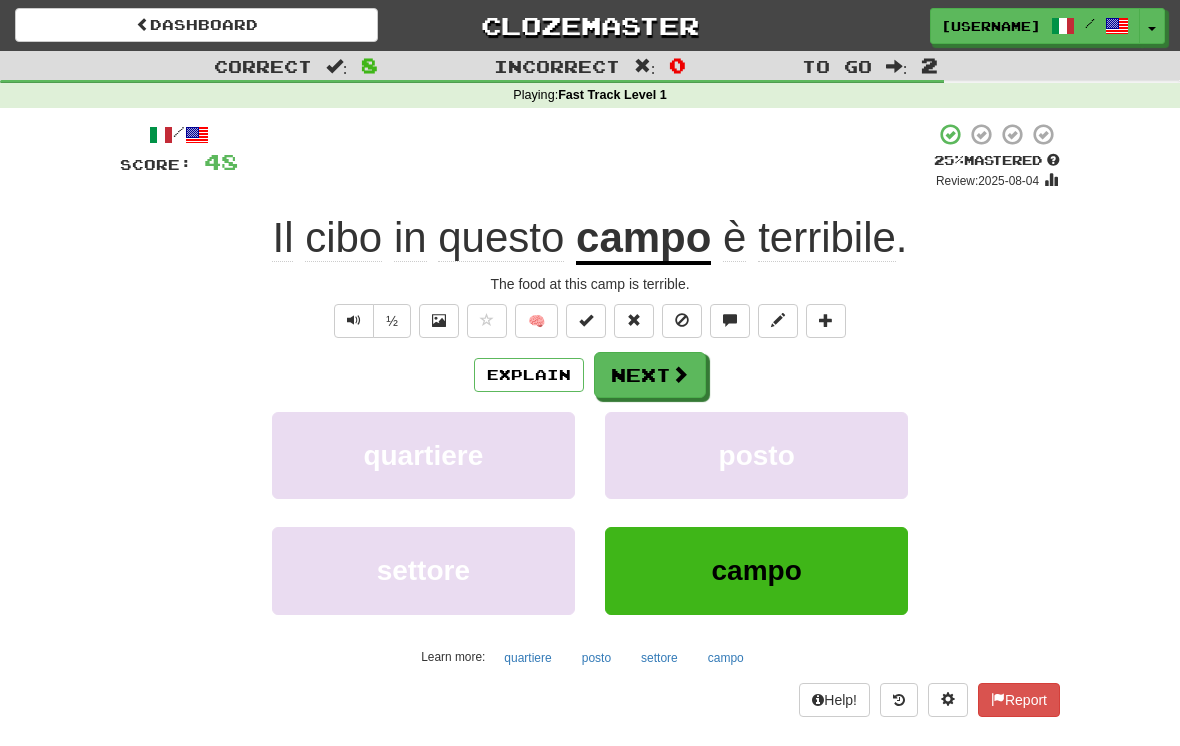 click on "Next" at bounding box center (650, 375) 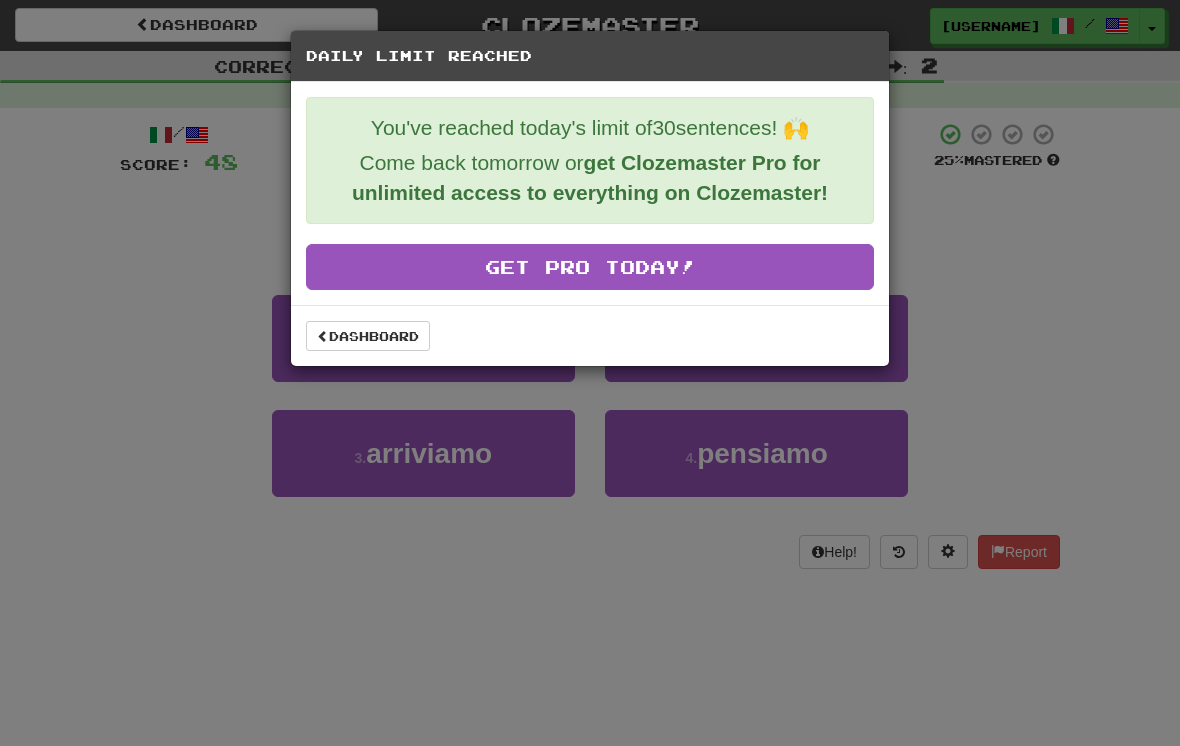 click on "Dashboard" at bounding box center [368, 336] 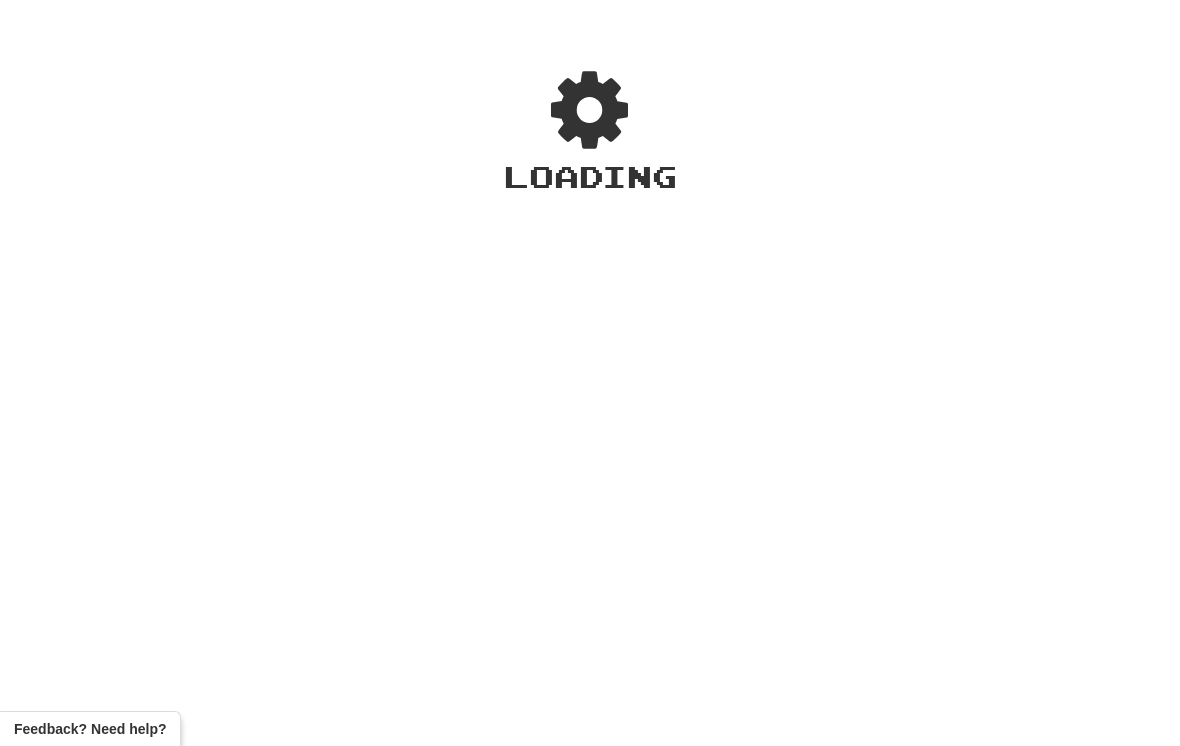 scroll, scrollTop: 0, scrollLeft: 0, axis: both 